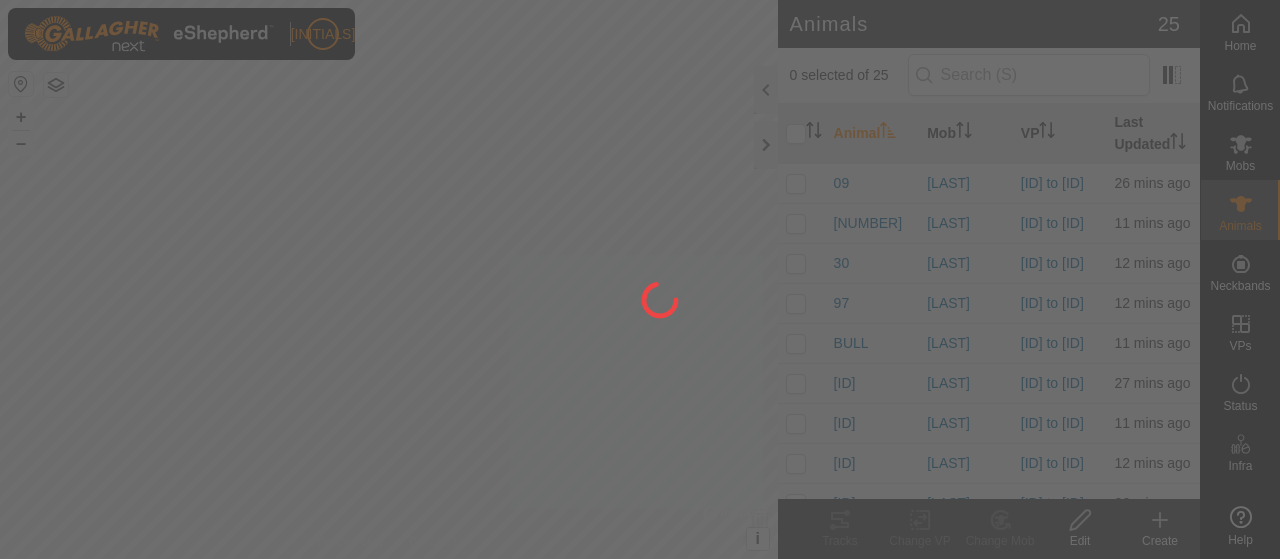 scroll, scrollTop: 0, scrollLeft: 0, axis: both 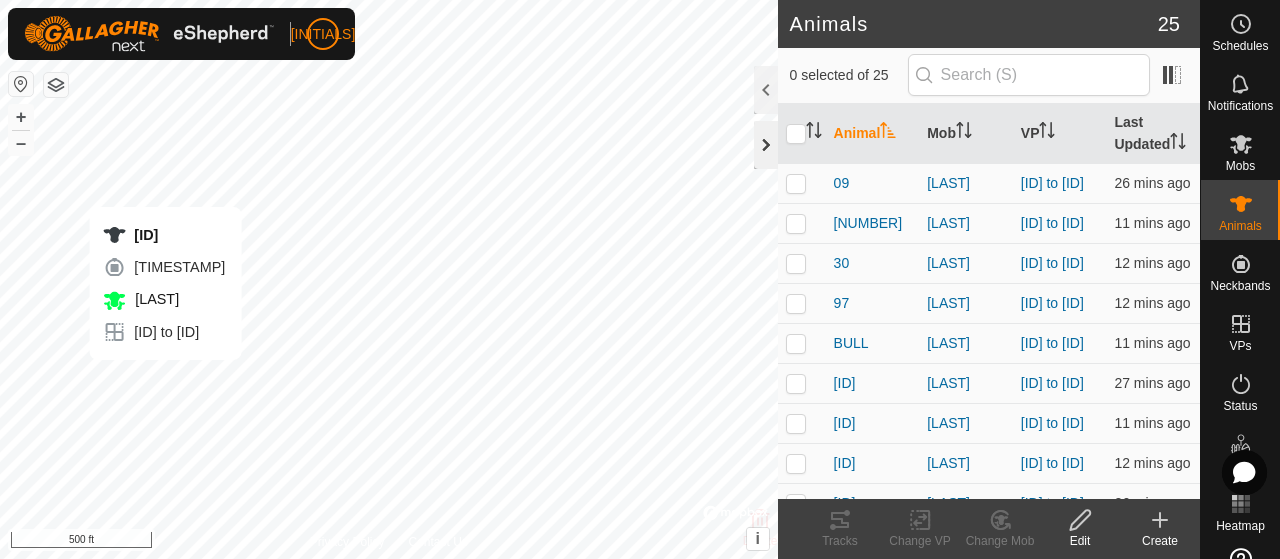 checkbox on "true" 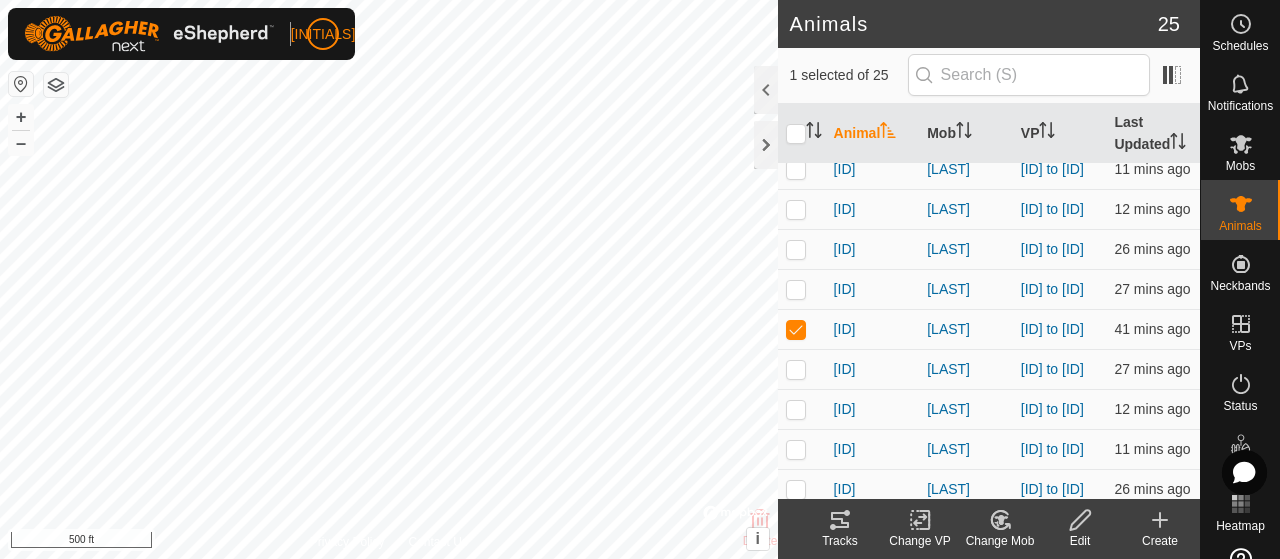 scroll, scrollTop: 300, scrollLeft: 0, axis: vertical 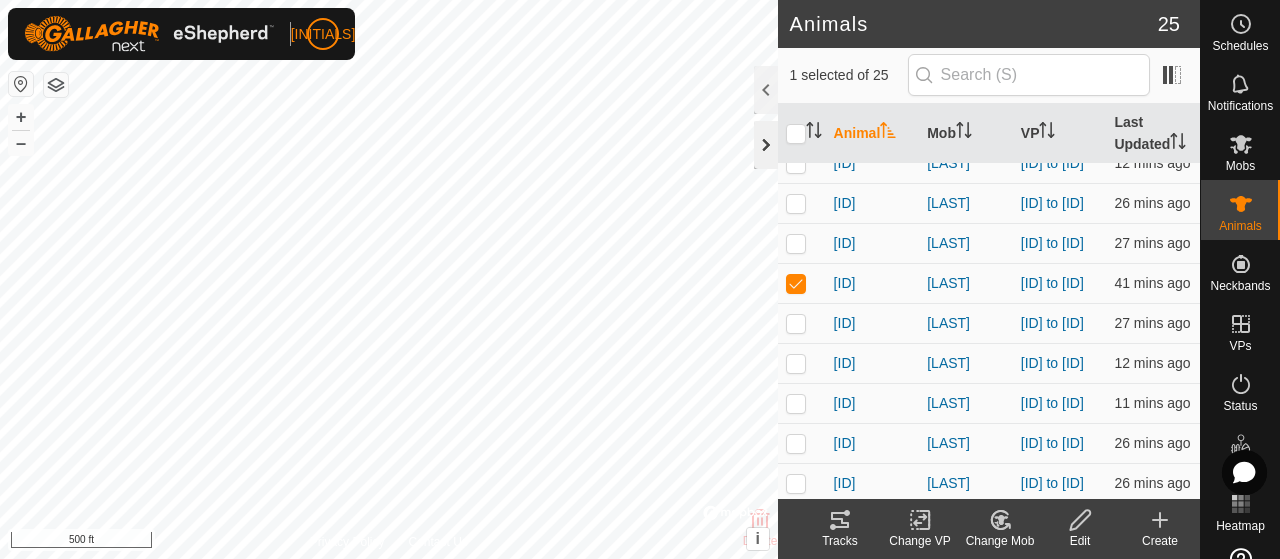 click 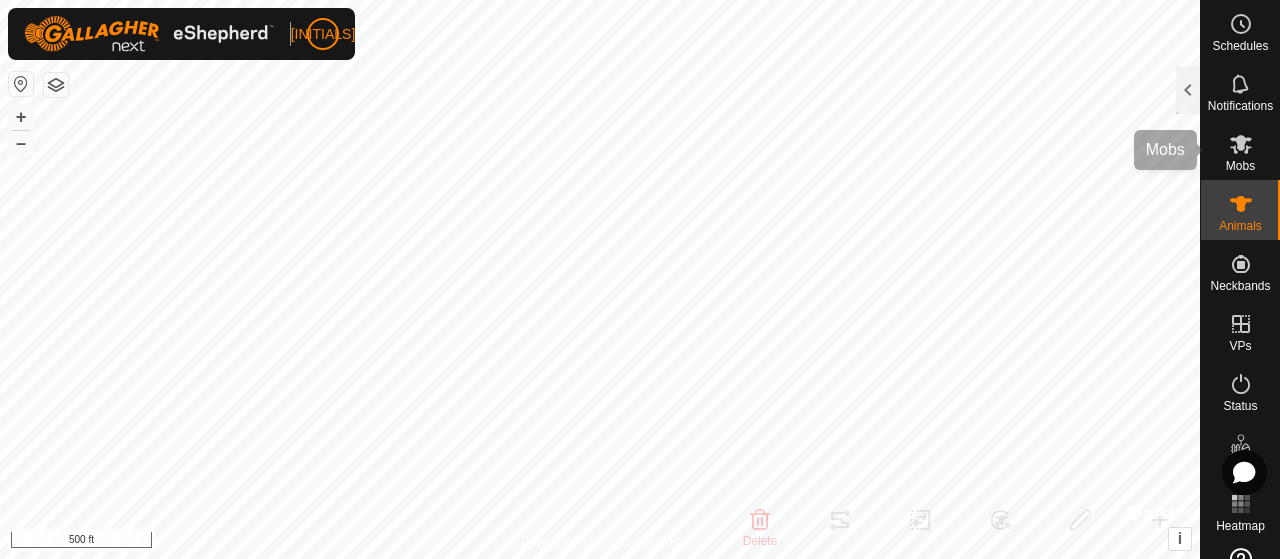 click 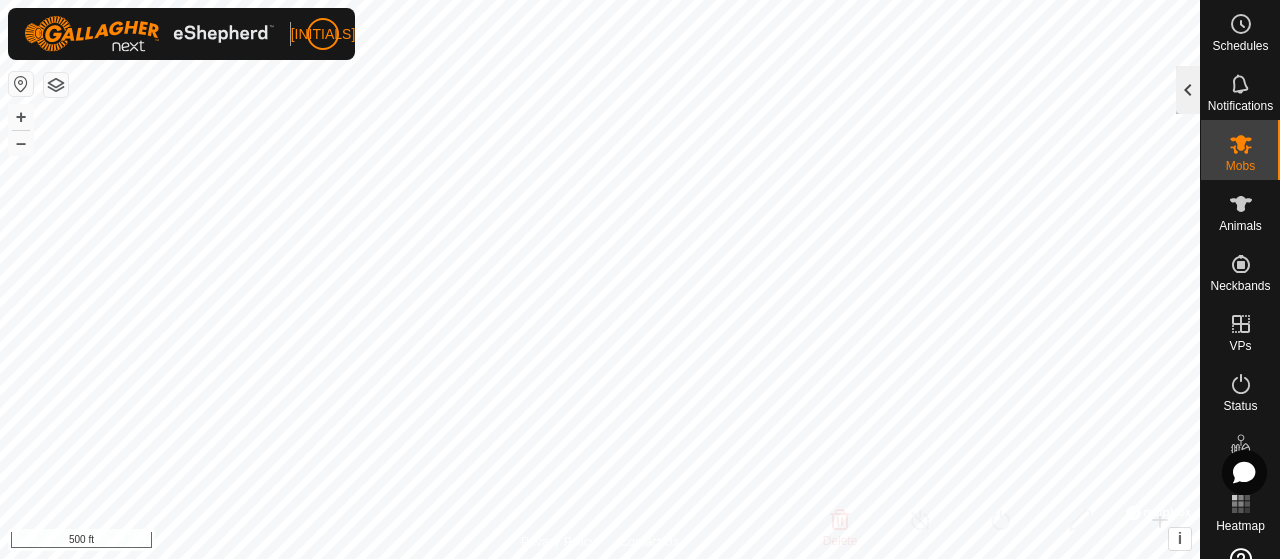 click 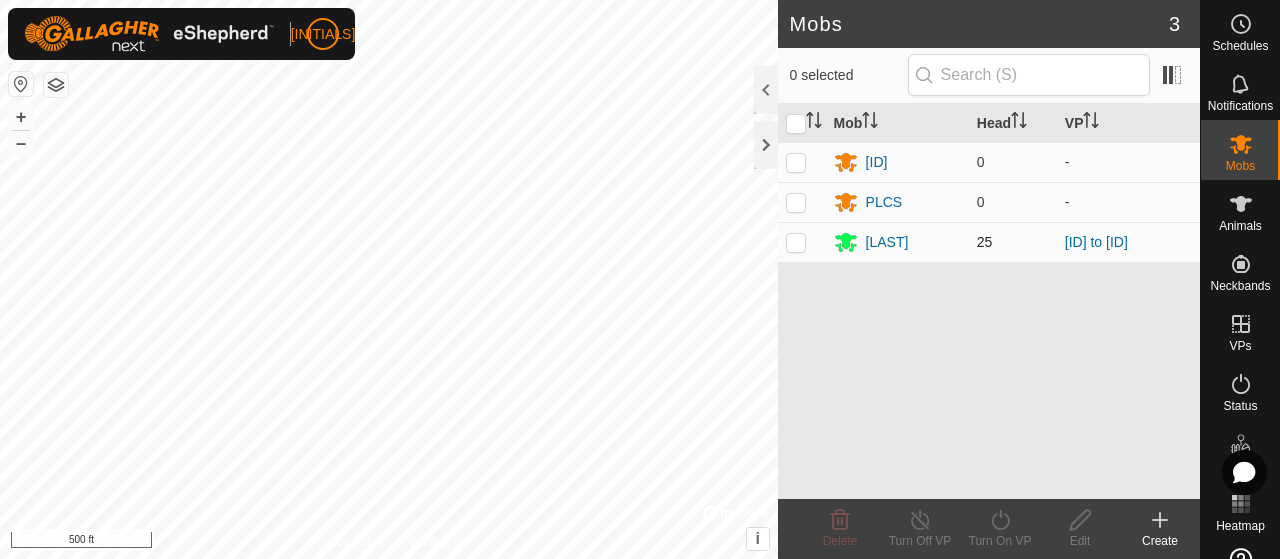 click at bounding box center [796, 242] 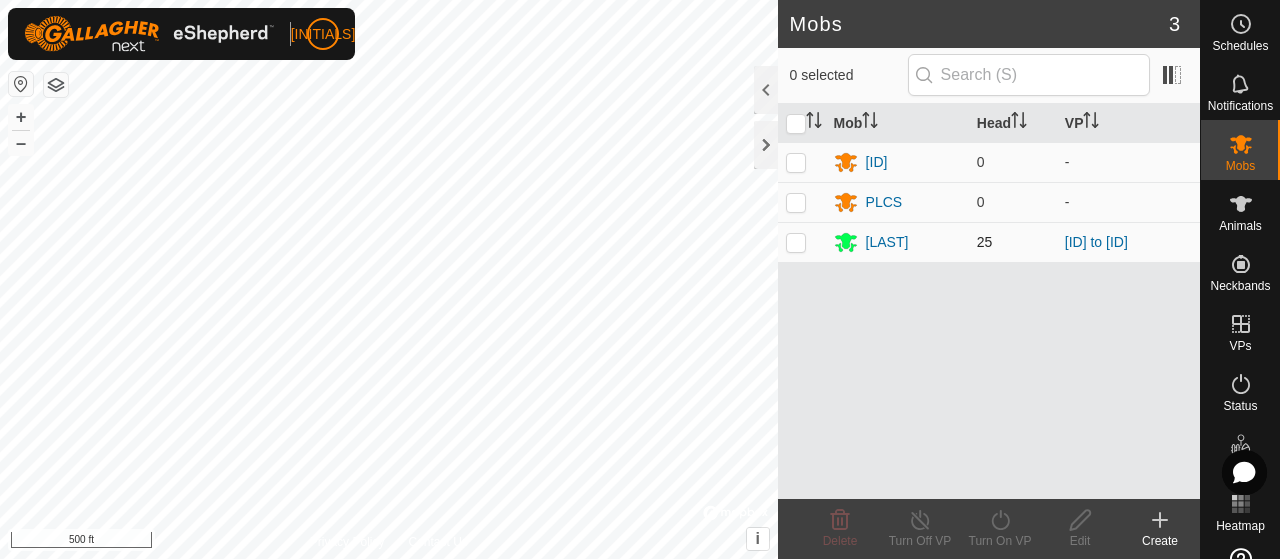 checkbox on "true" 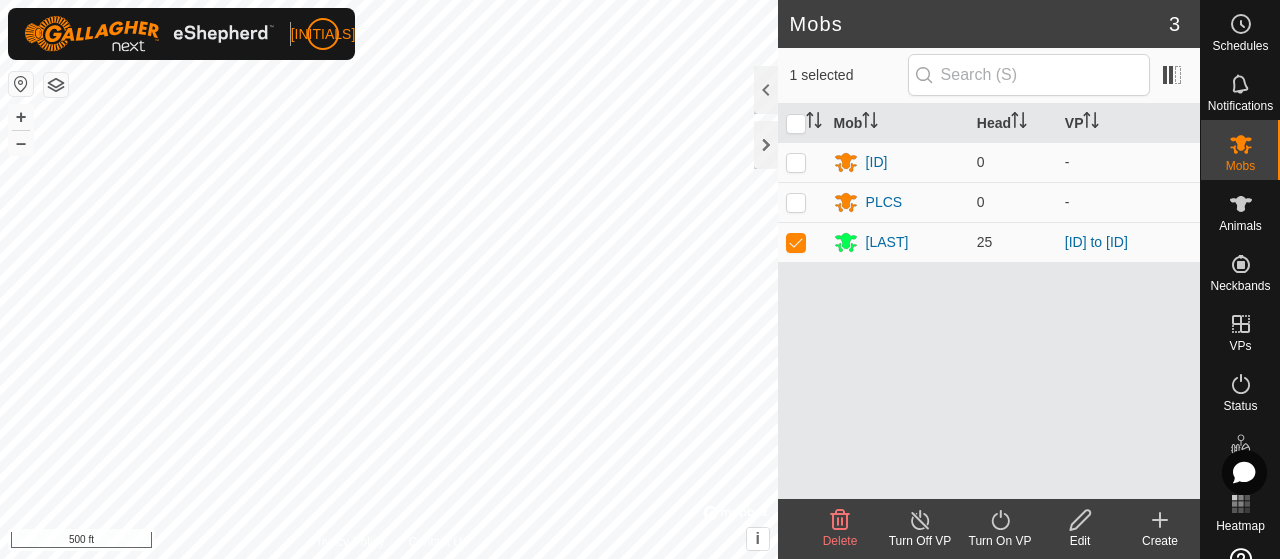 click 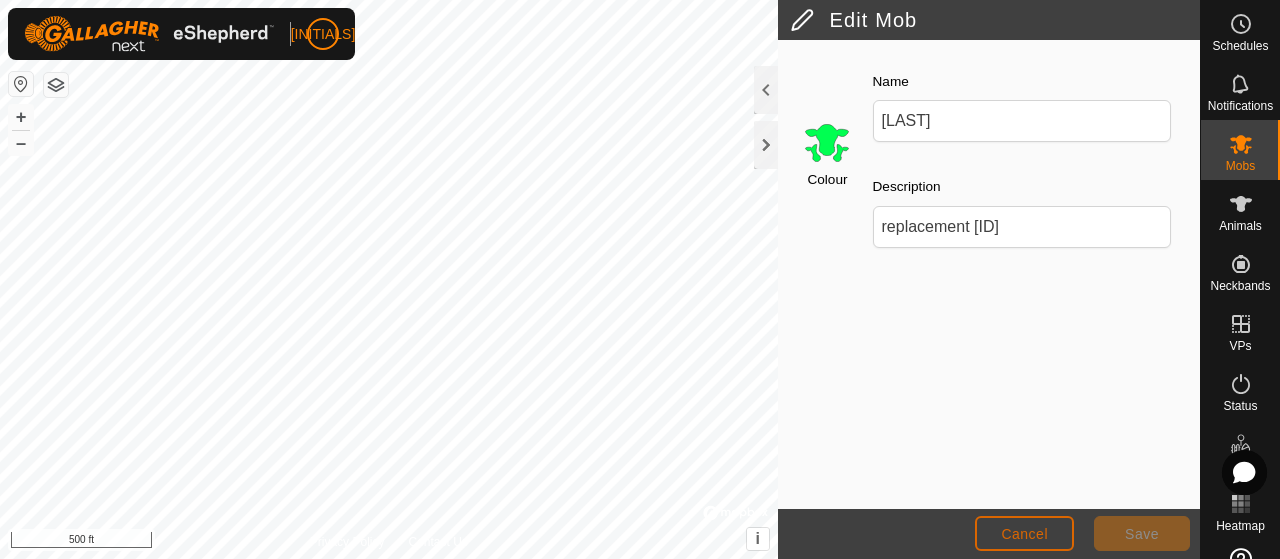 click on "Cancel" 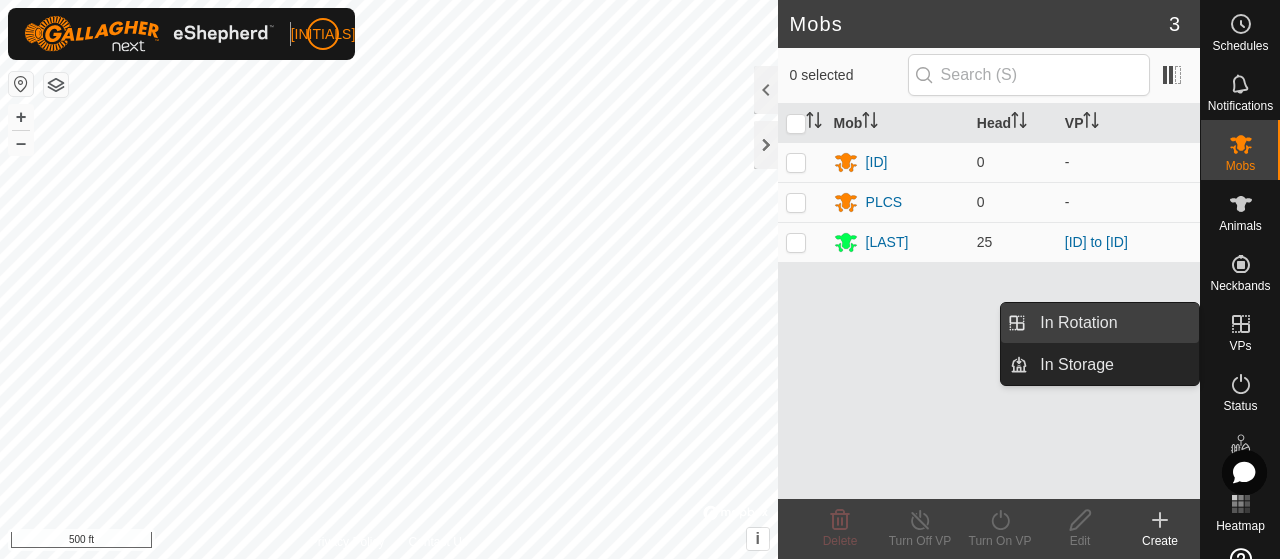click on "In Rotation" at bounding box center [1113, 323] 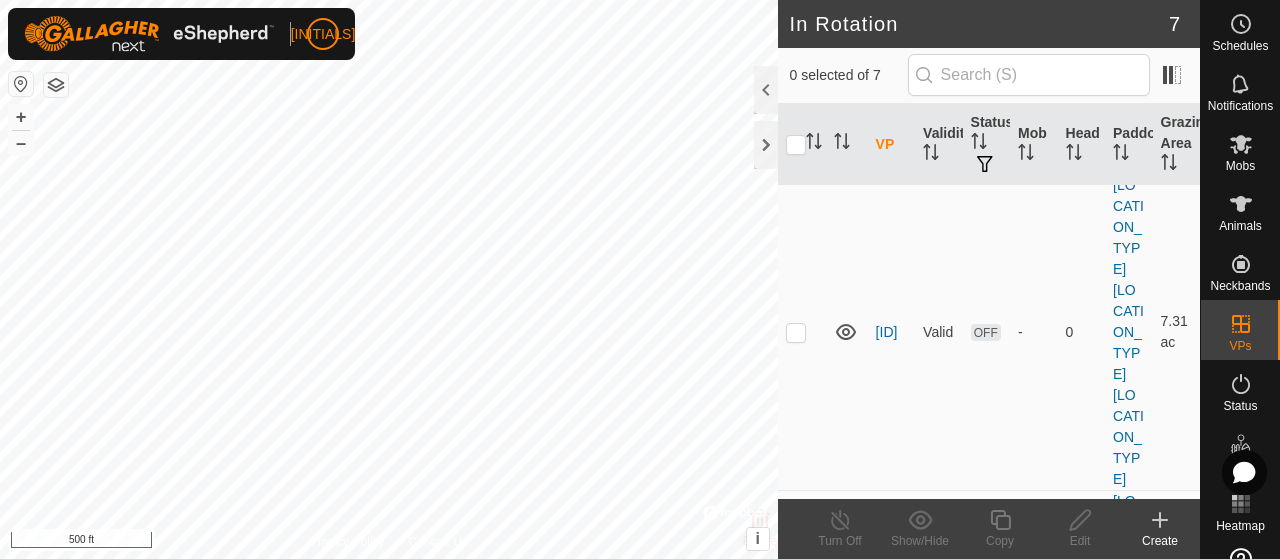 scroll, scrollTop: 312, scrollLeft: 0, axis: vertical 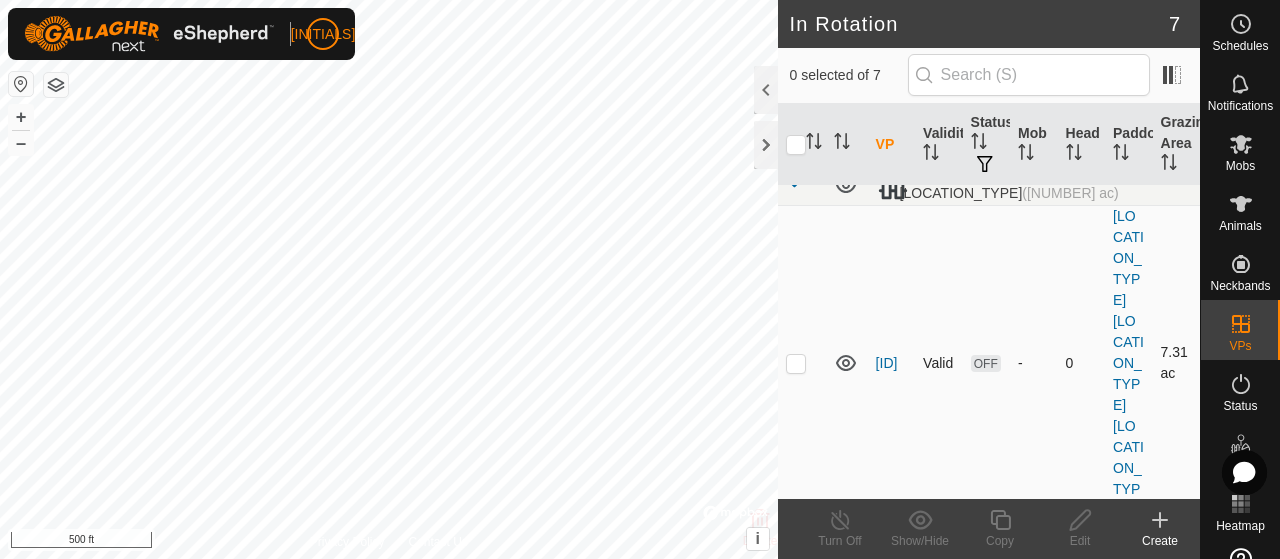 click at bounding box center (796, 363) 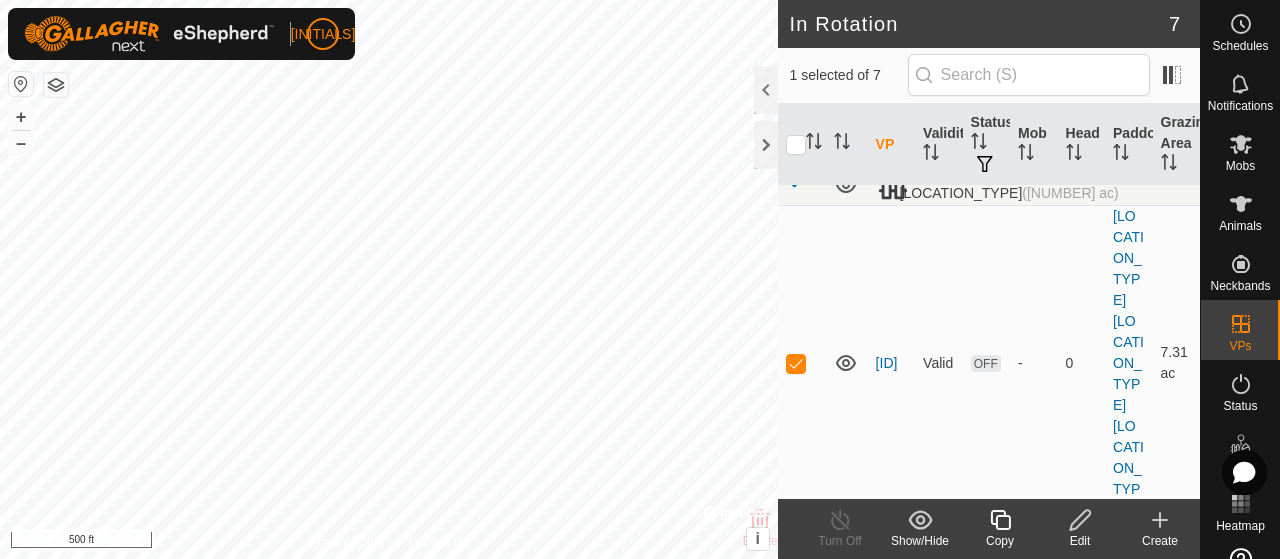 click 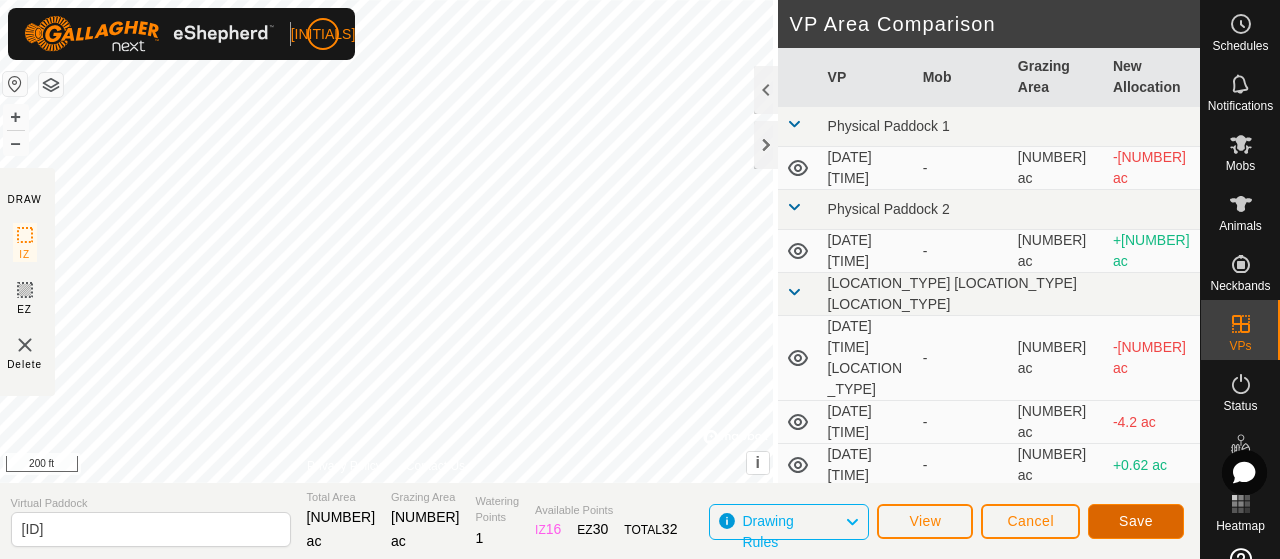 click on "Save" 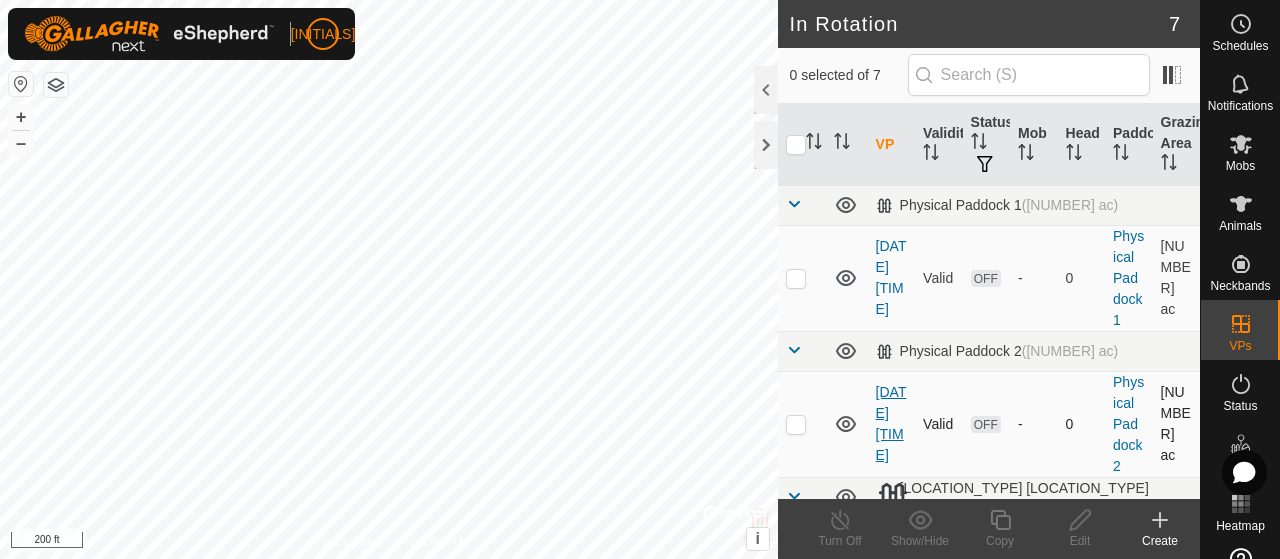 click on "[DATE] [TIME]" at bounding box center [891, 423] 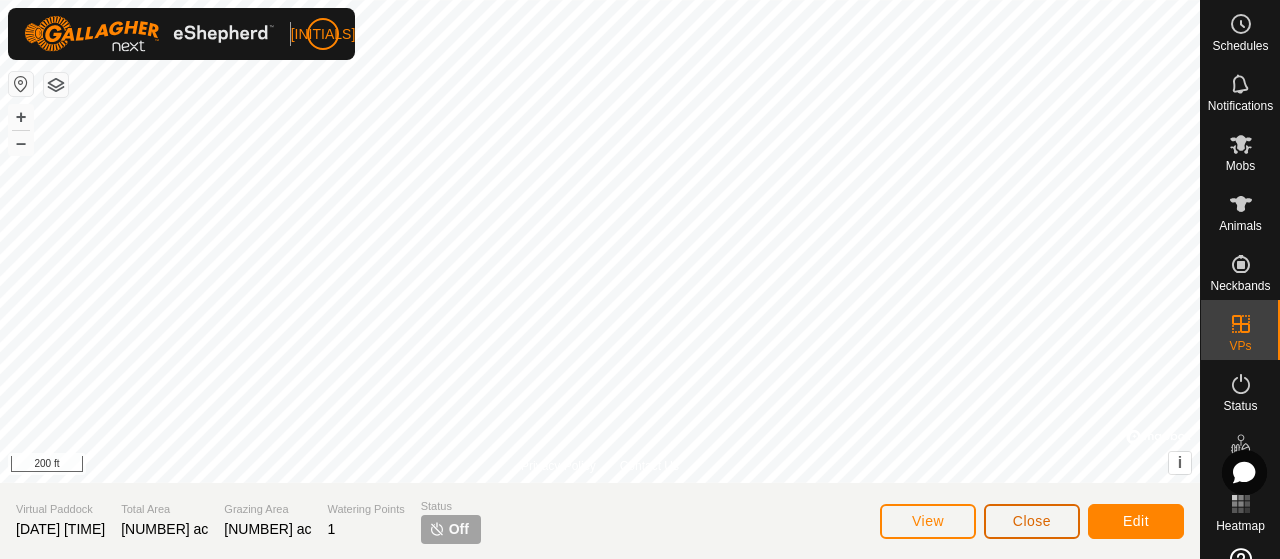 click on "Close" 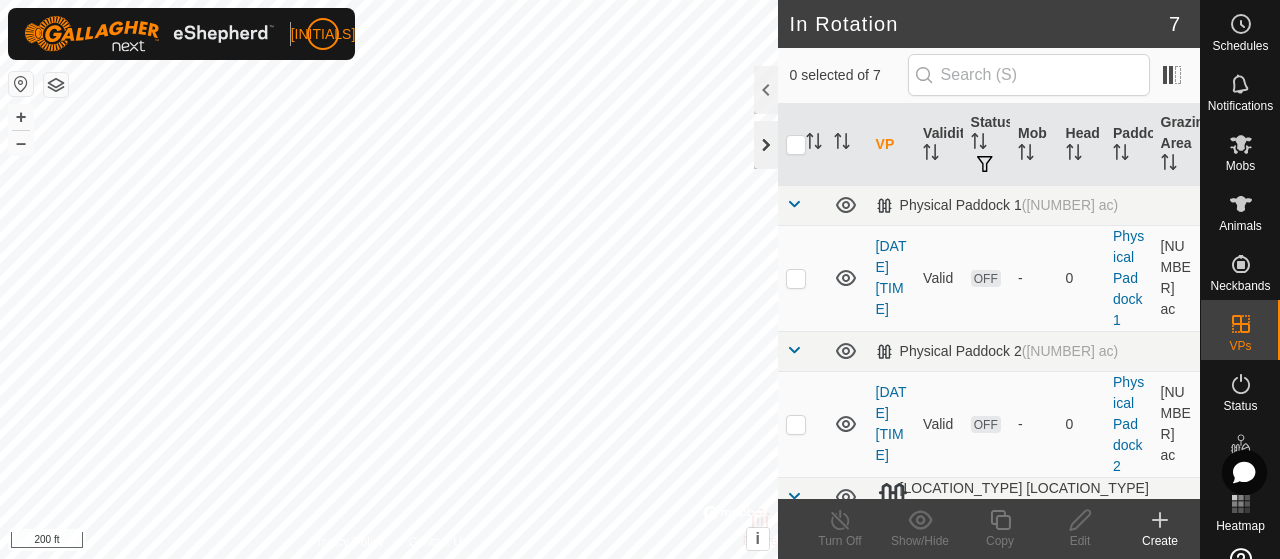 click 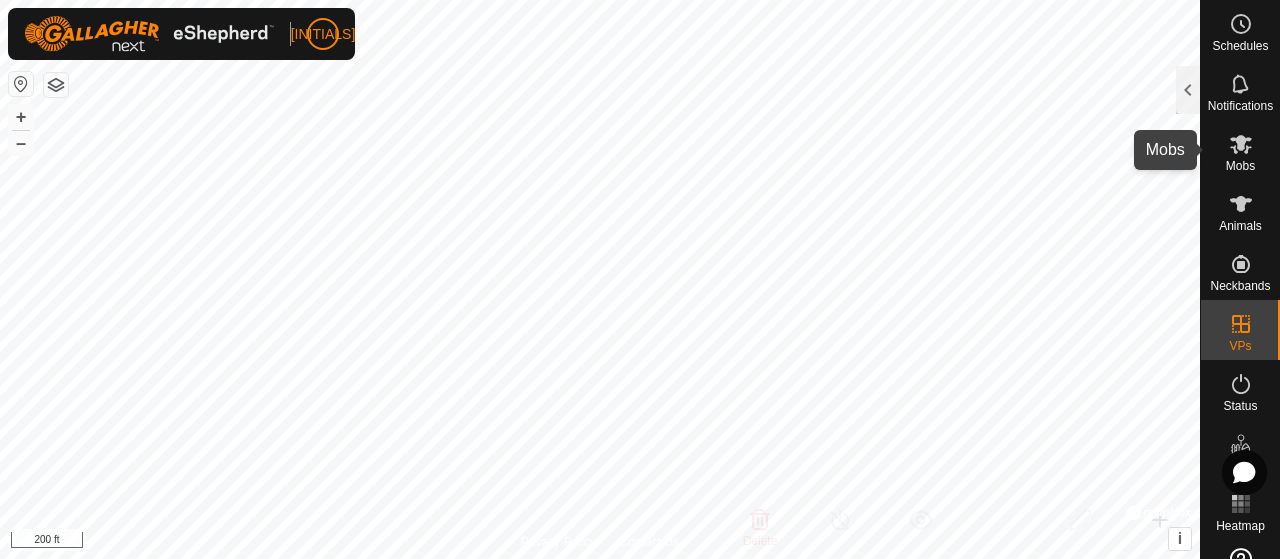 click 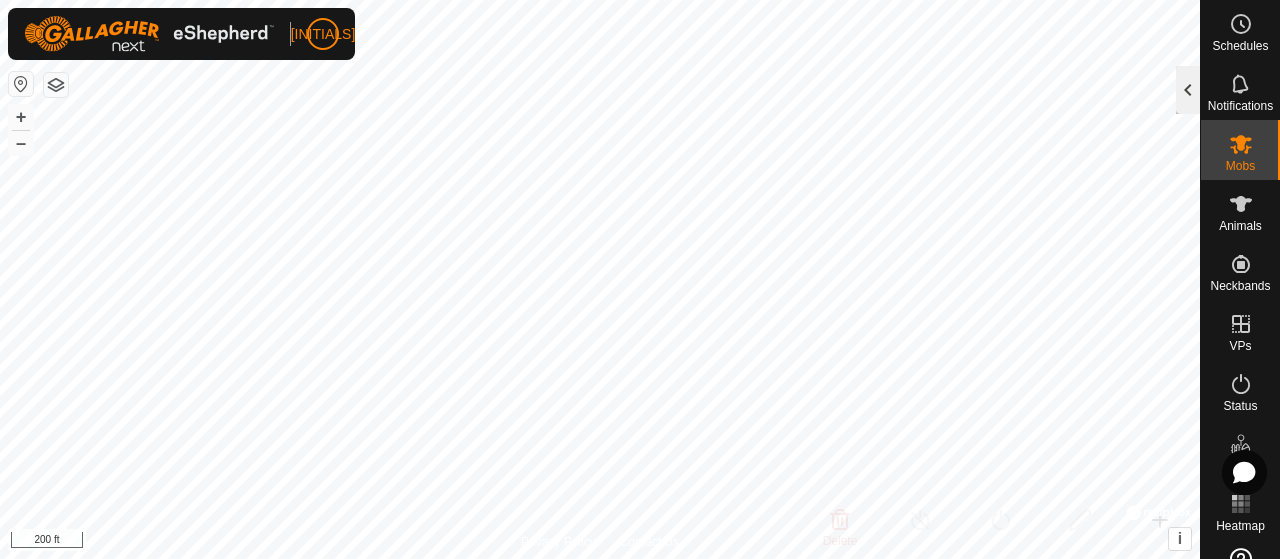 click 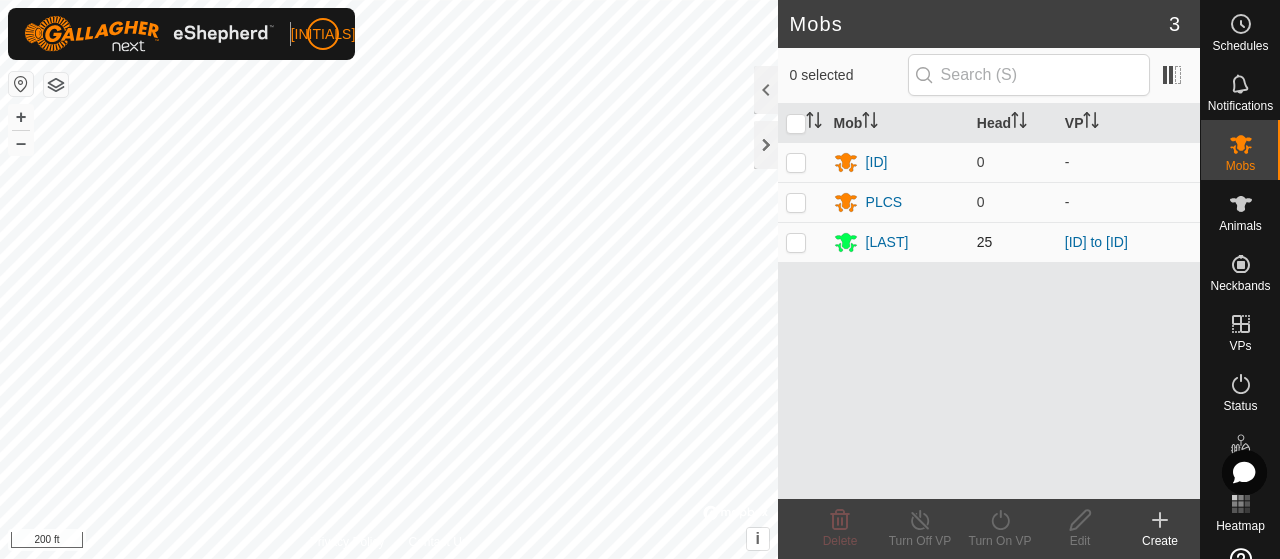 click at bounding box center (796, 242) 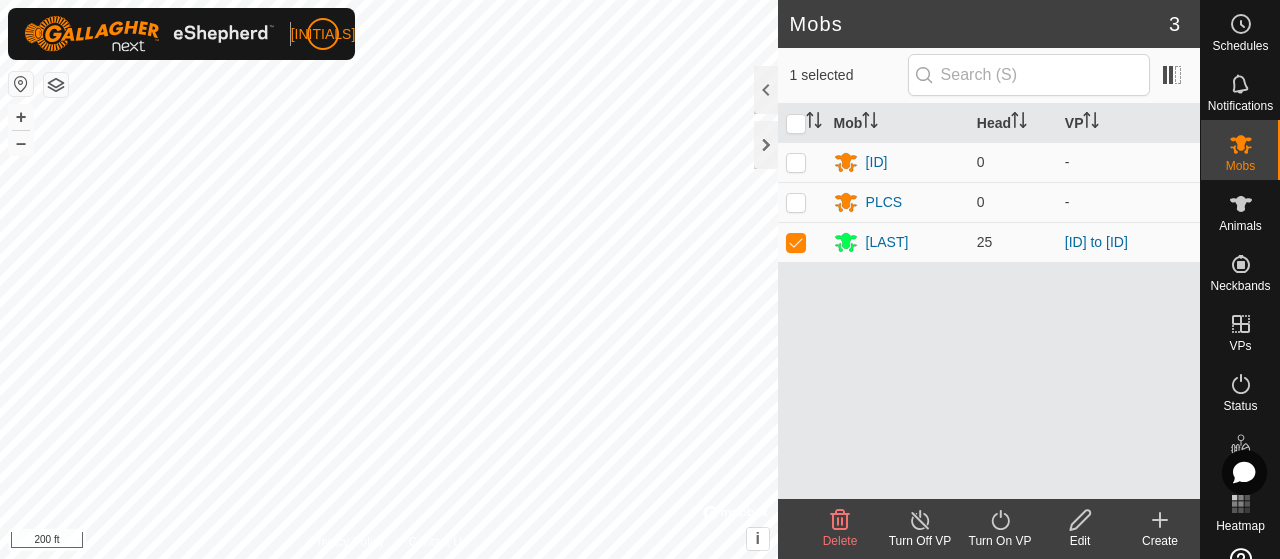 click 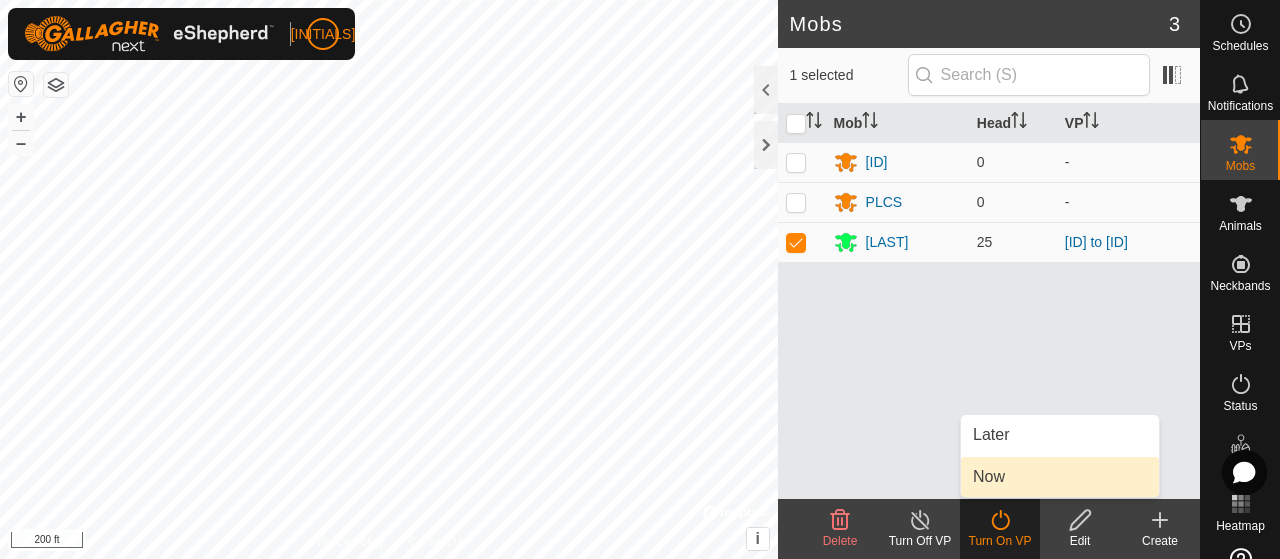 click on "Now" at bounding box center (1060, 477) 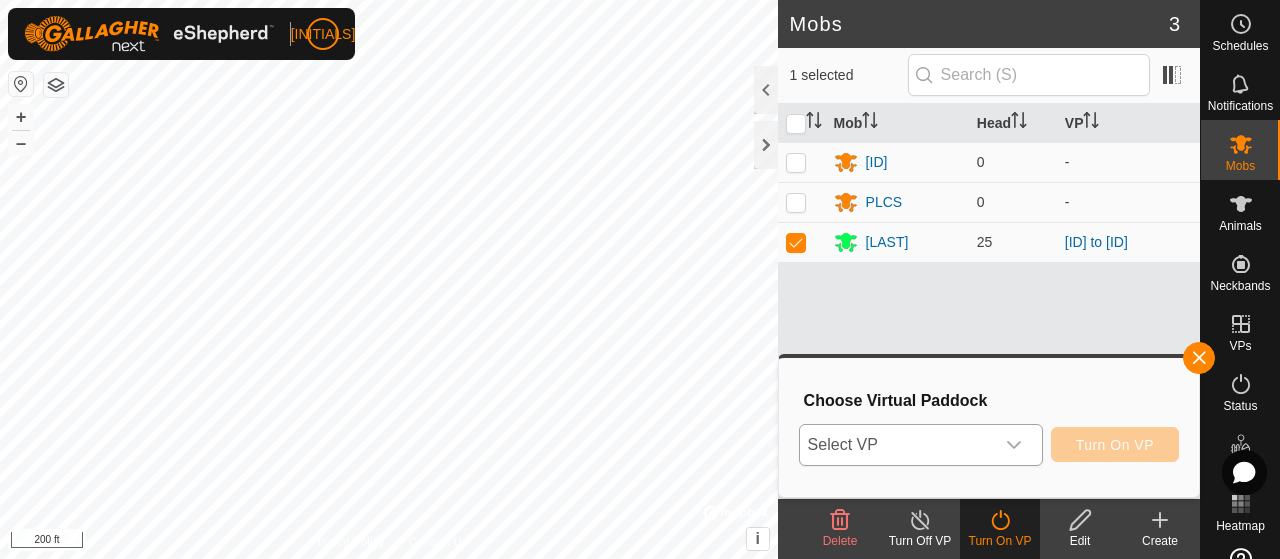 click 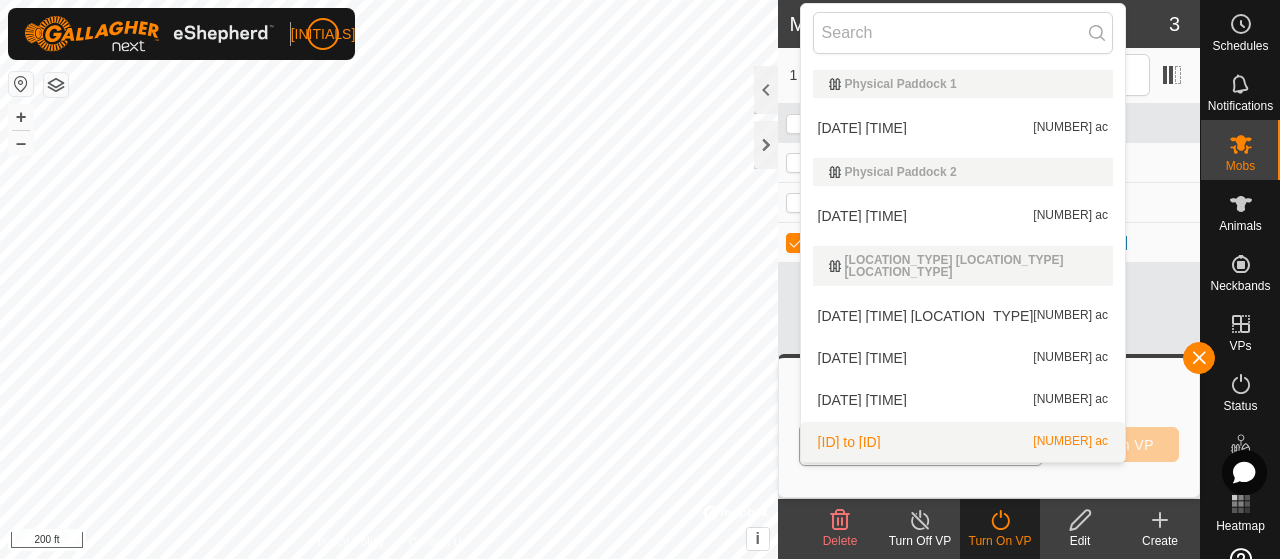 scroll, scrollTop: 30, scrollLeft: 0, axis: vertical 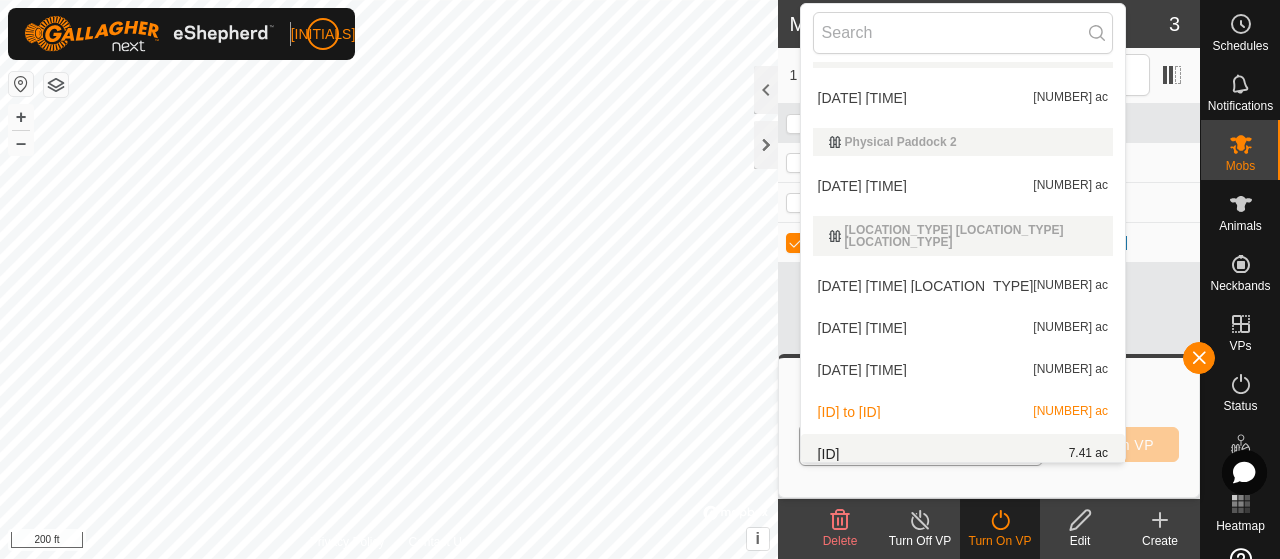 click on "[ID] [NUMBER] ac" at bounding box center (963, 454) 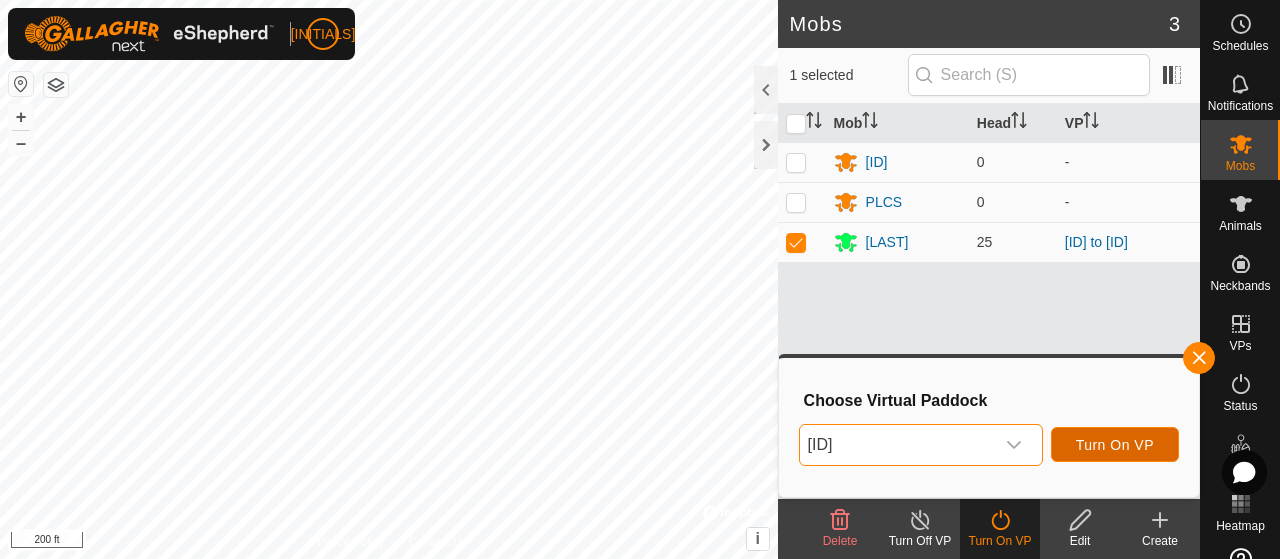 click on "Turn On VP" at bounding box center (1115, 445) 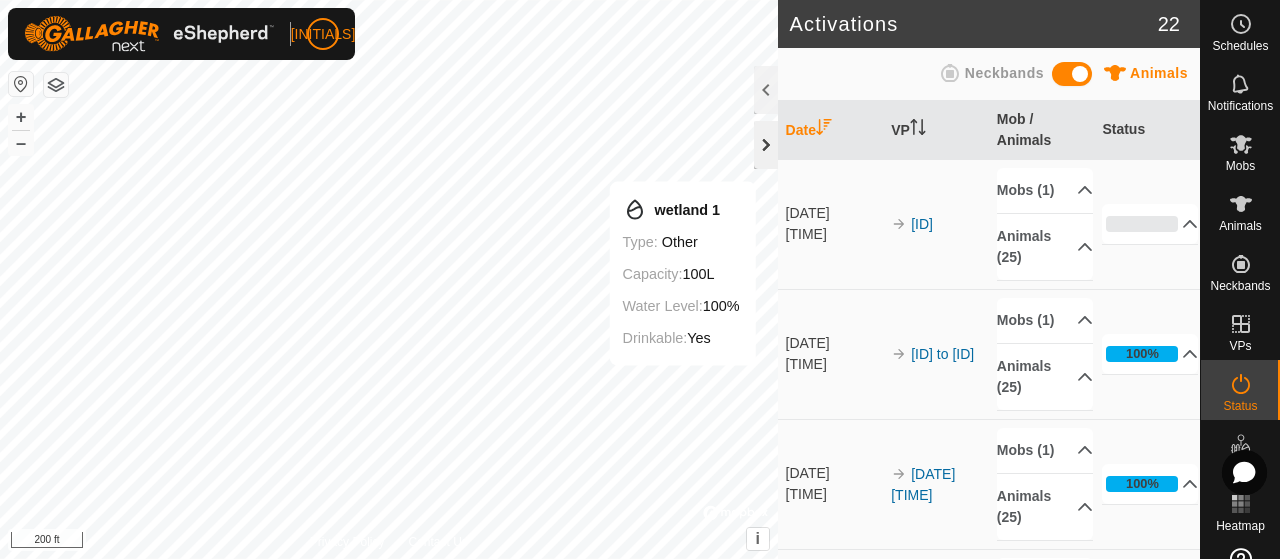 click 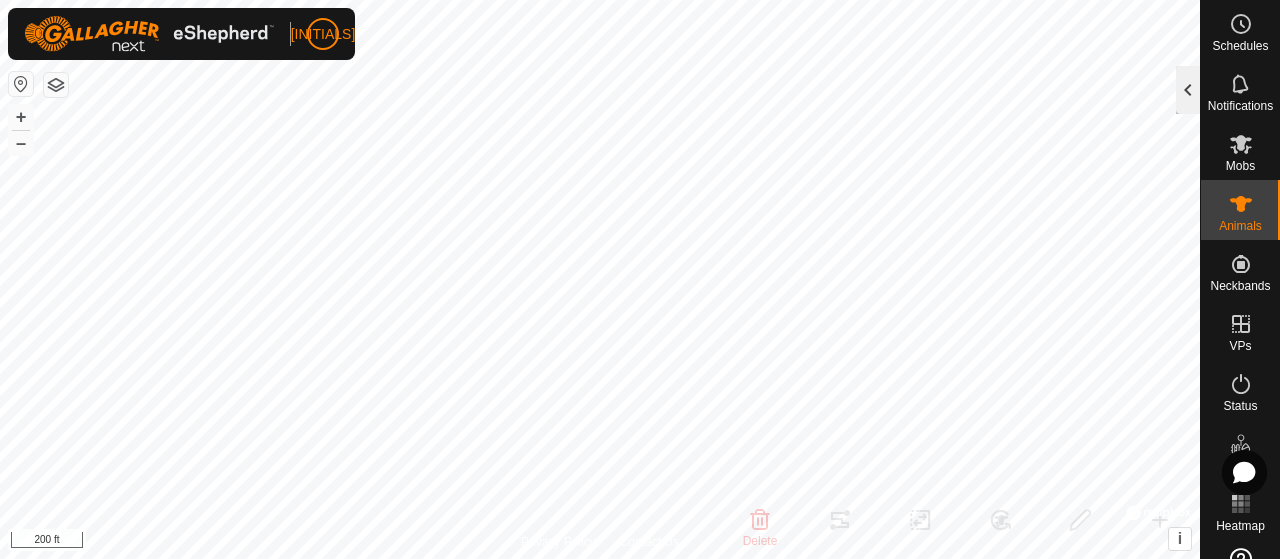 click 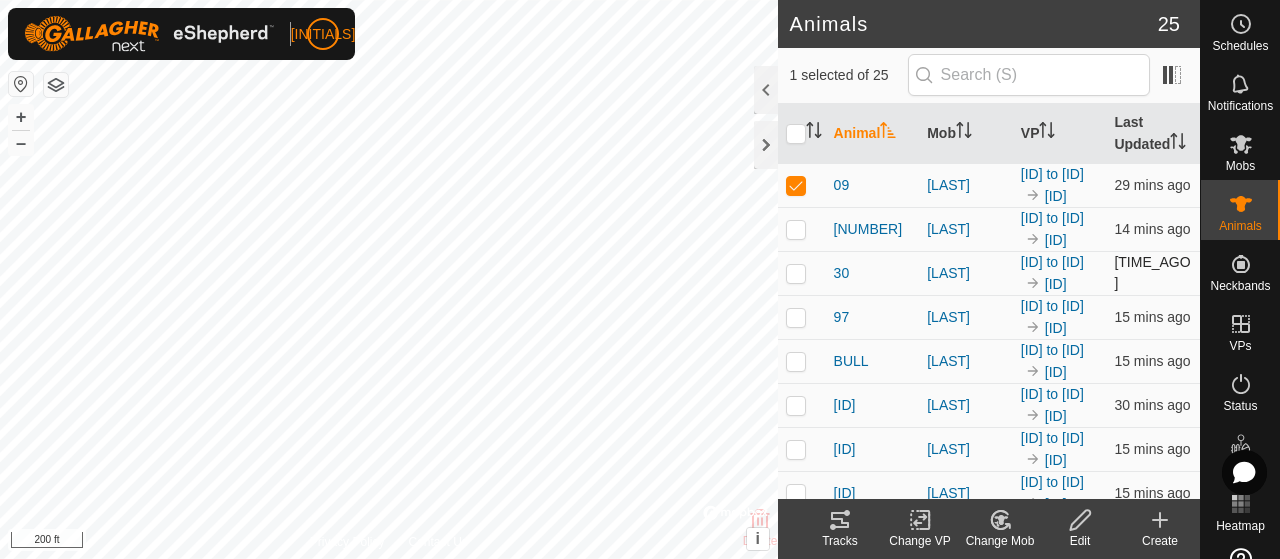 click at bounding box center [802, 273] 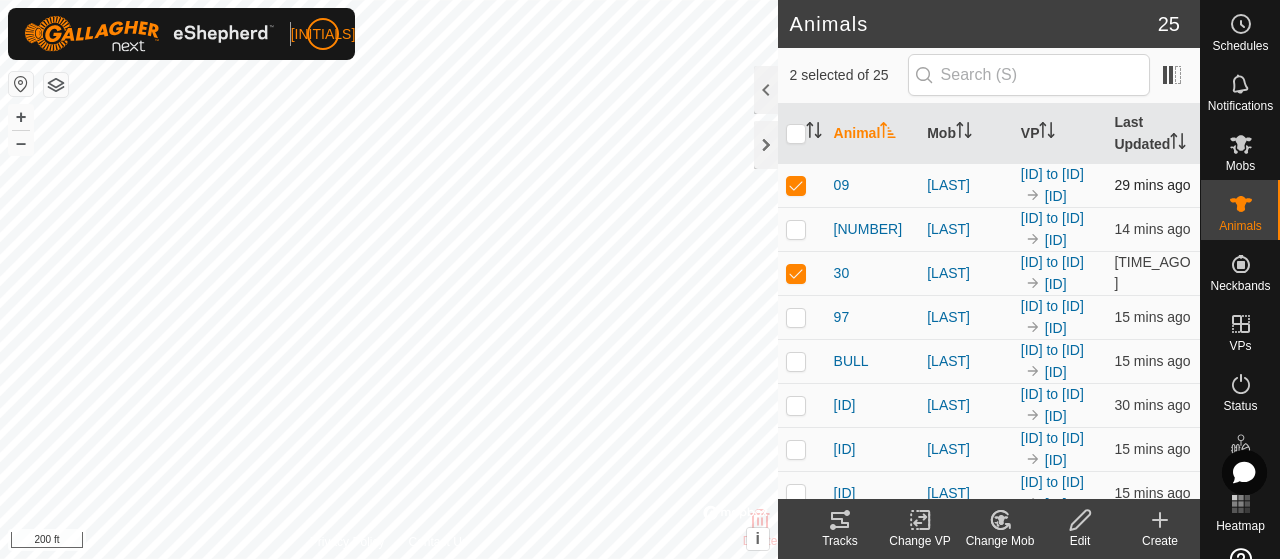 click at bounding box center (796, 185) 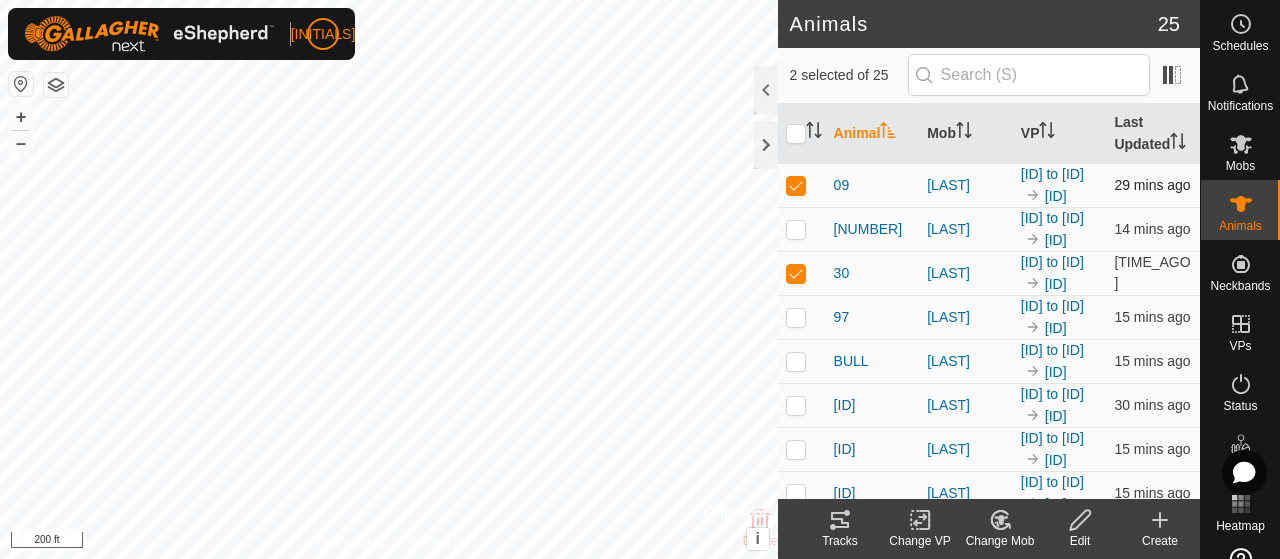 checkbox on "false" 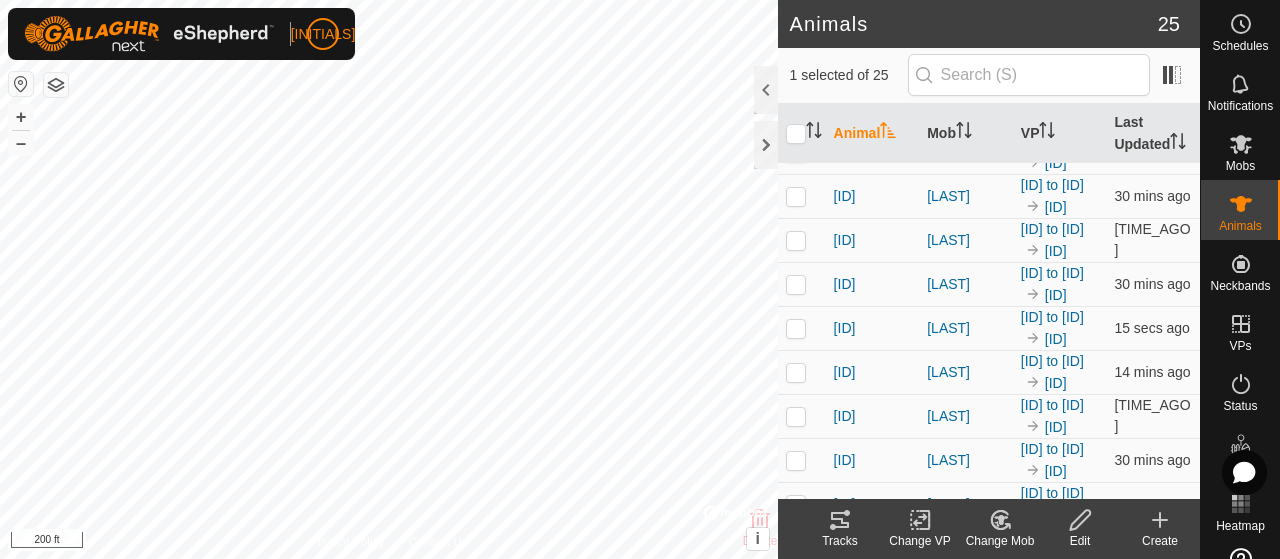 scroll, scrollTop: 500, scrollLeft: 0, axis: vertical 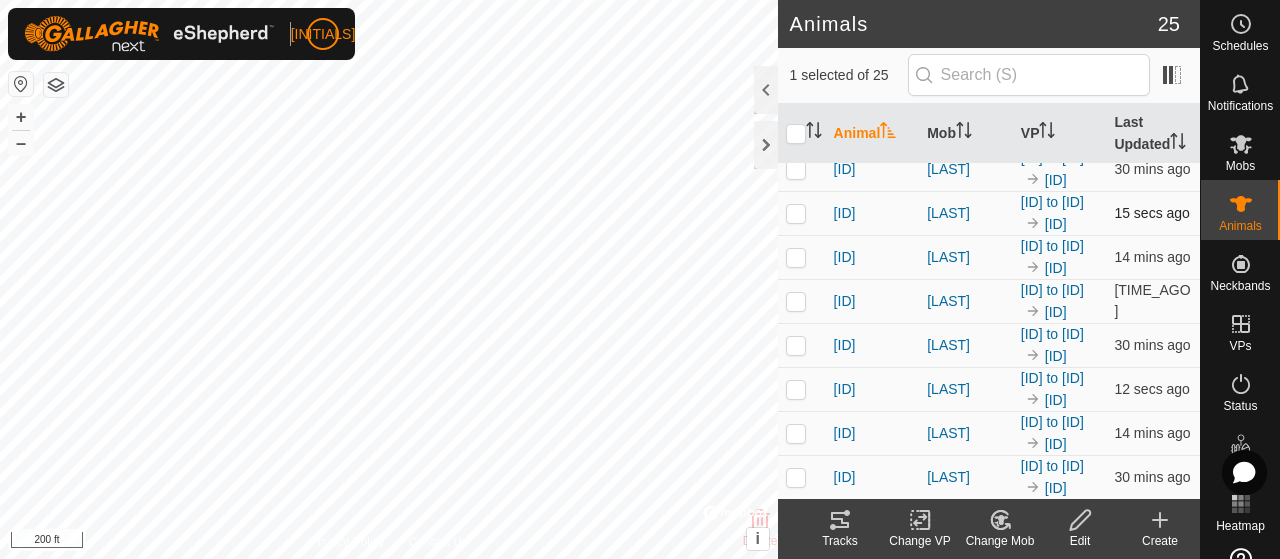 click at bounding box center (796, 213) 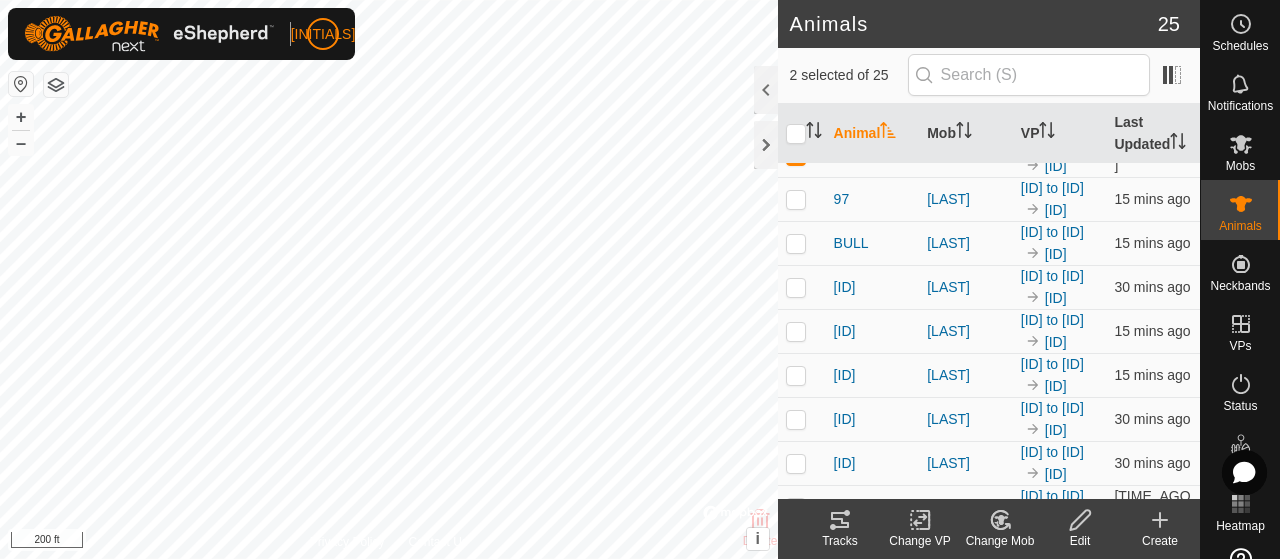 scroll, scrollTop: 100, scrollLeft: 0, axis: vertical 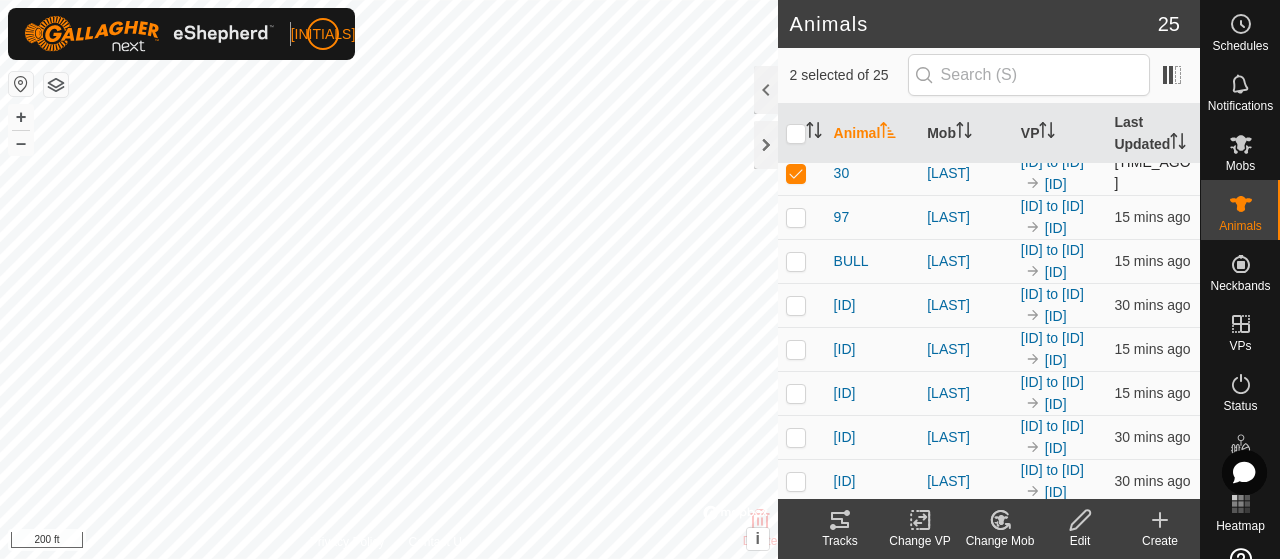 click at bounding box center [802, 173] 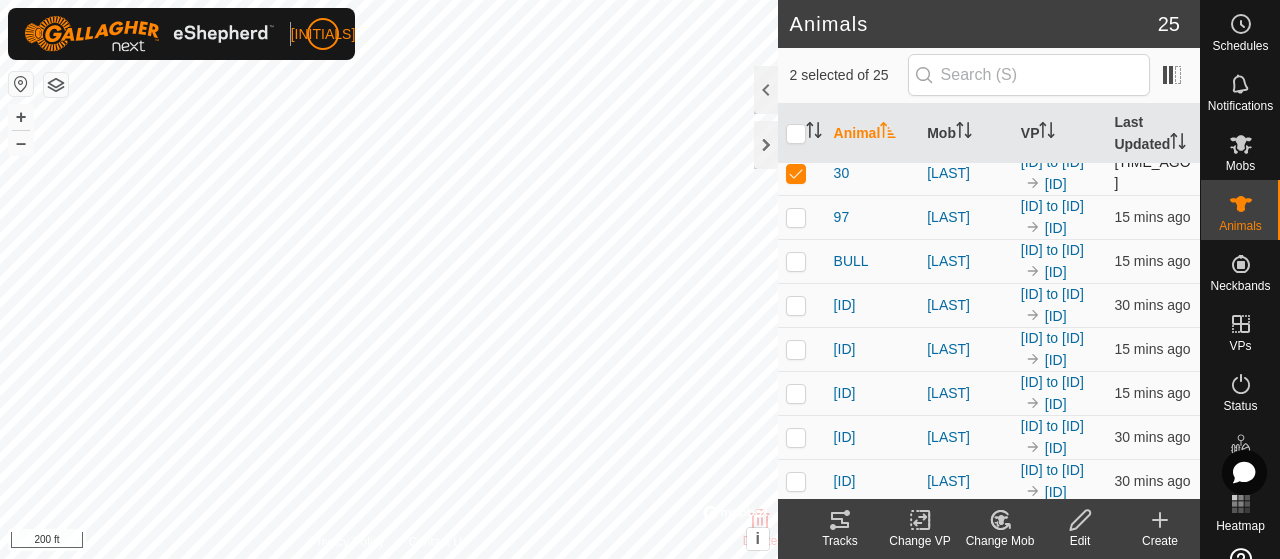checkbox on "false" 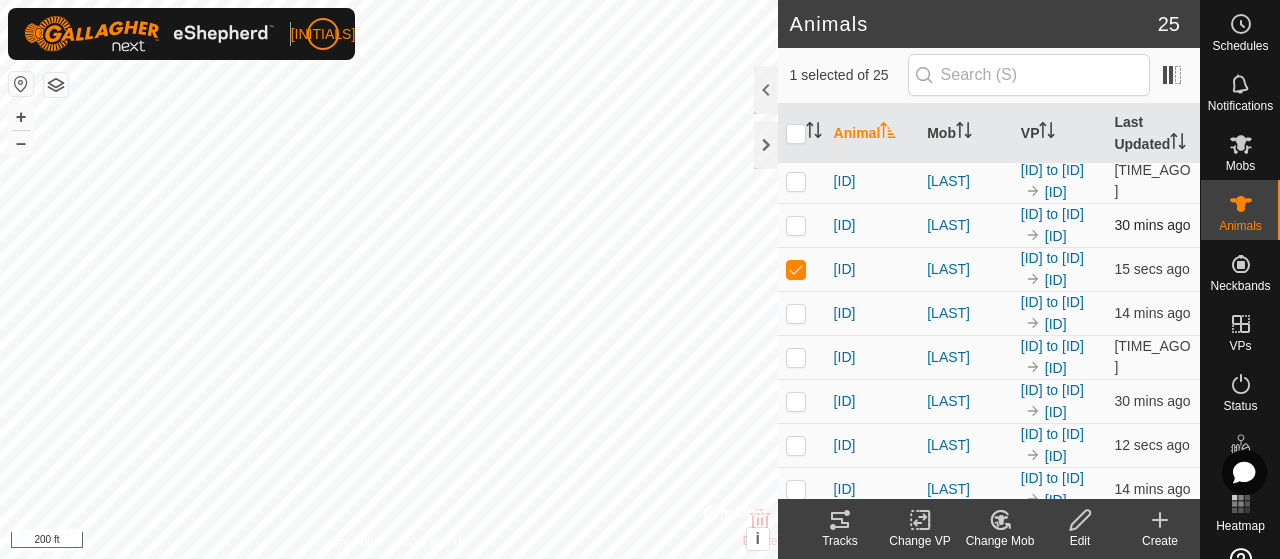 scroll, scrollTop: 500, scrollLeft: 0, axis: vertical 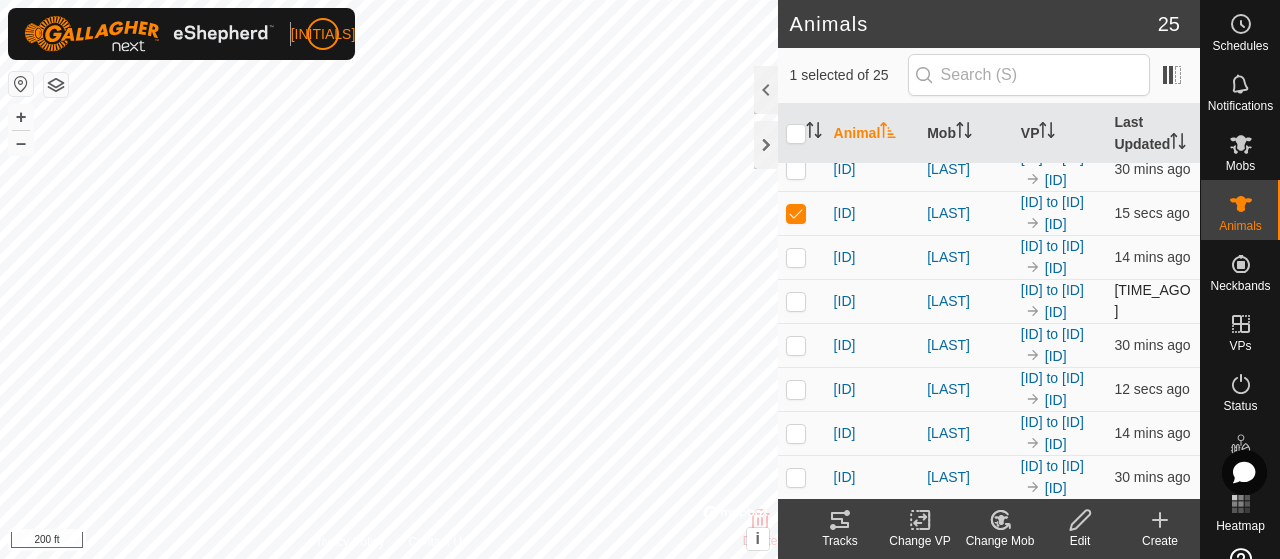 click at bounding box center (796, 301) 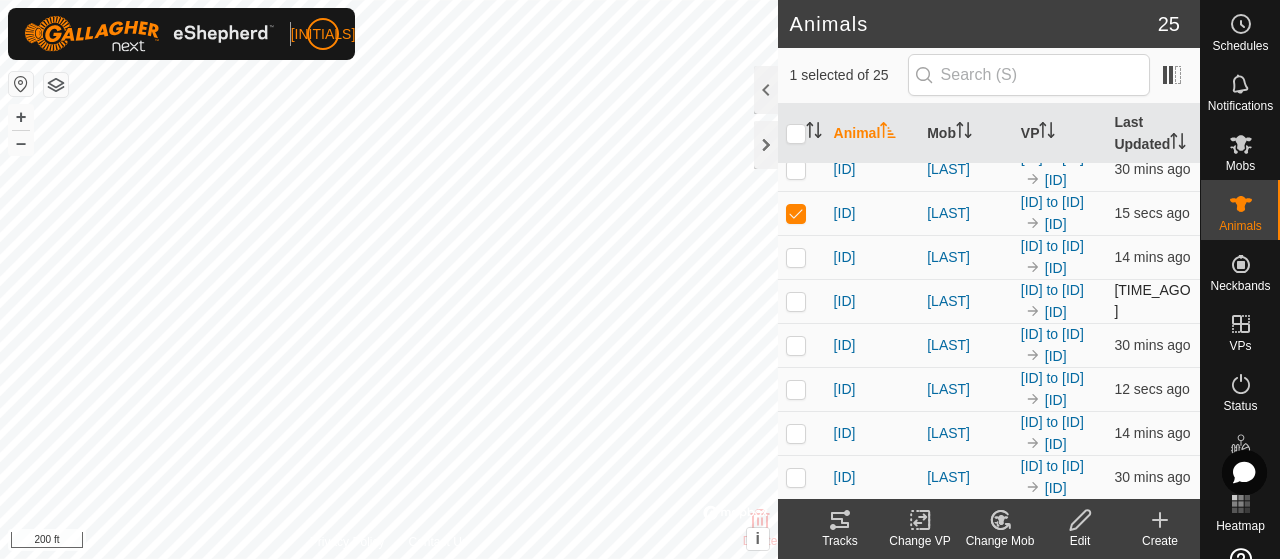 checkbox on "true" 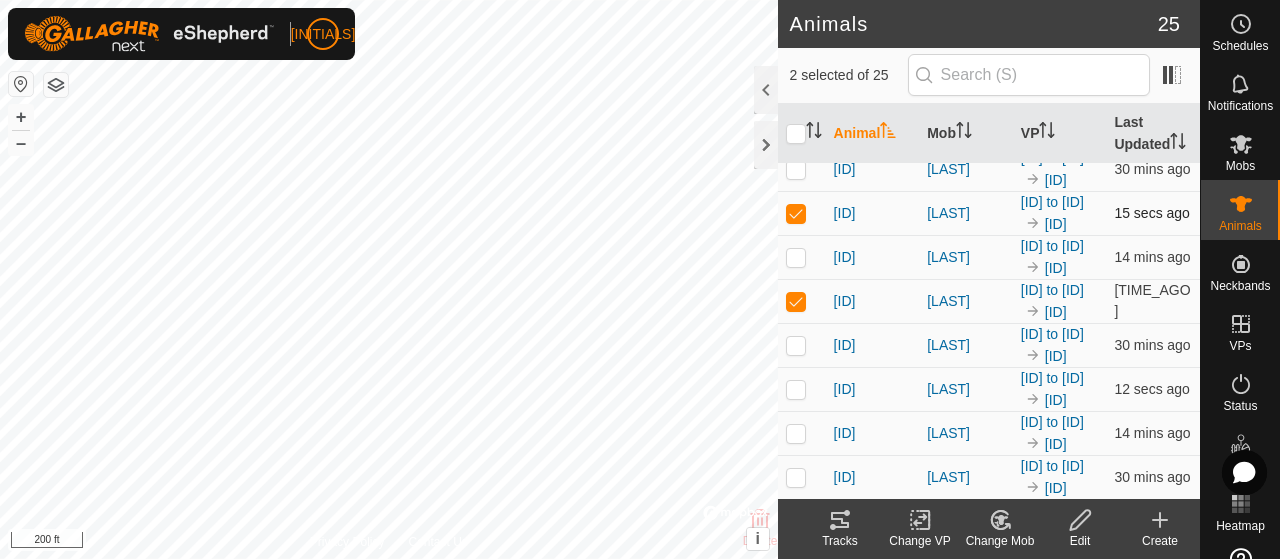 click at bounding box center (796, 213) 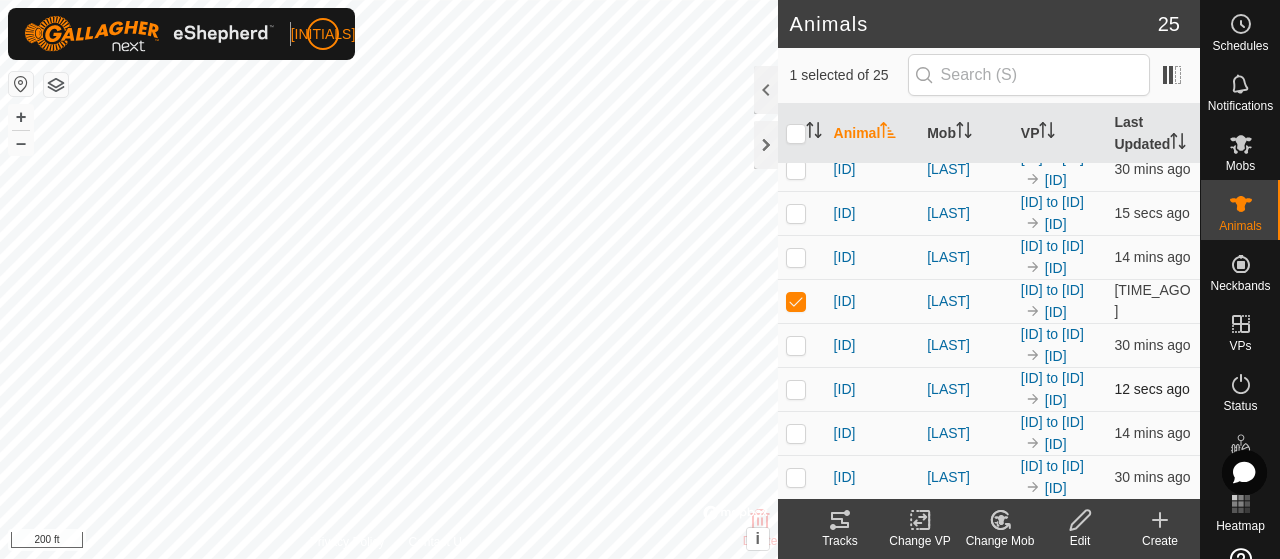 drag, startPoint x: 800, startPoint y: 398, endPoint x: 795, endPoint y: 385, distance: 13.928389 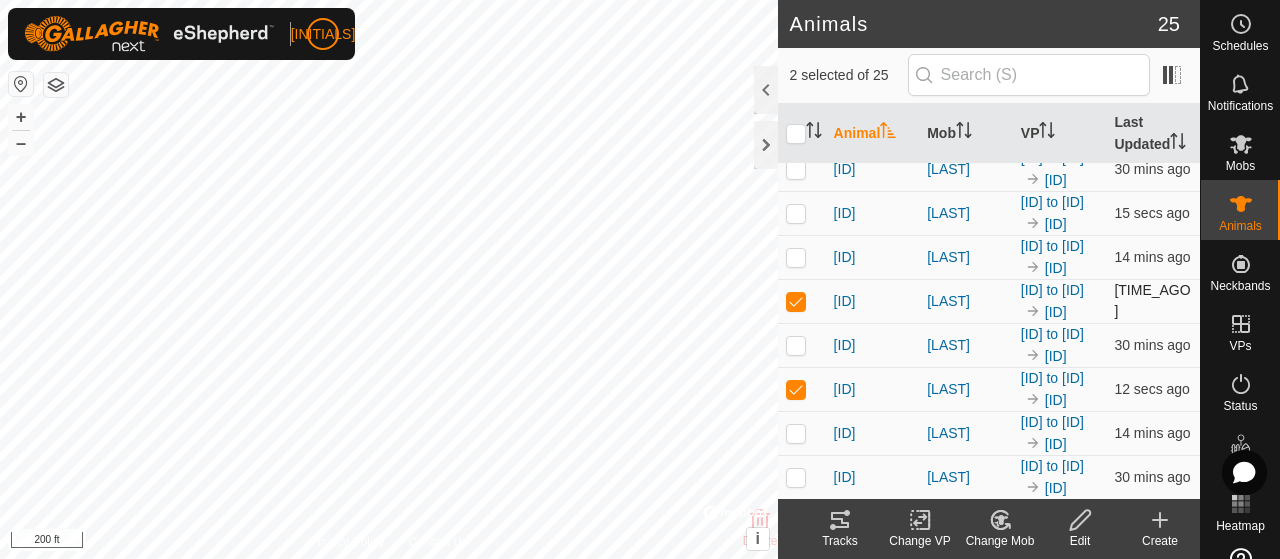 click at bounding box center (796, 301) 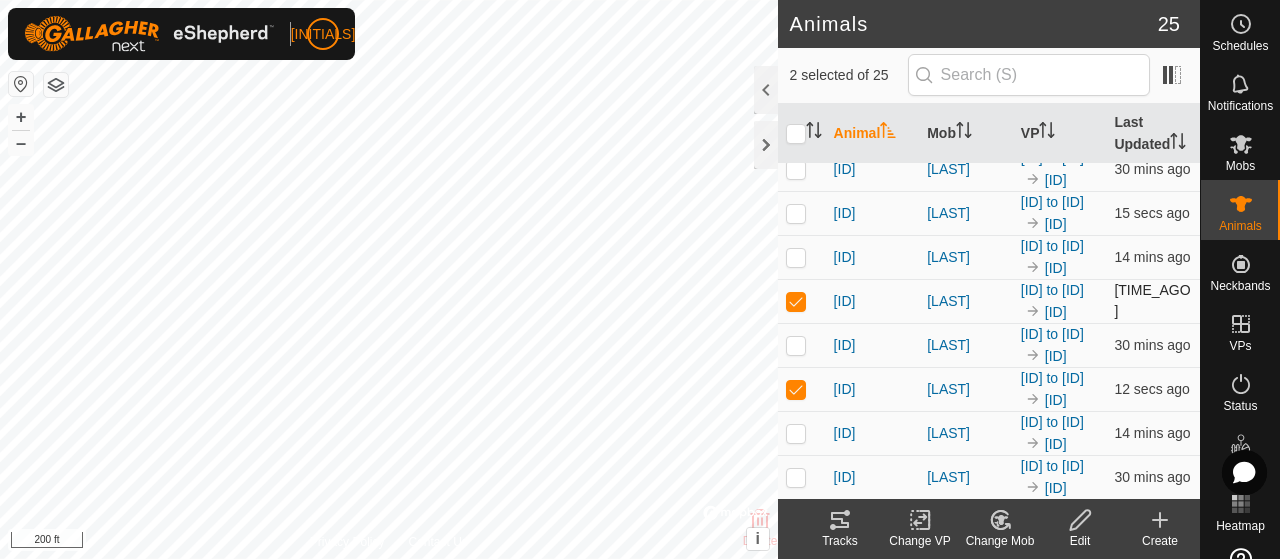 checkbox on "false" 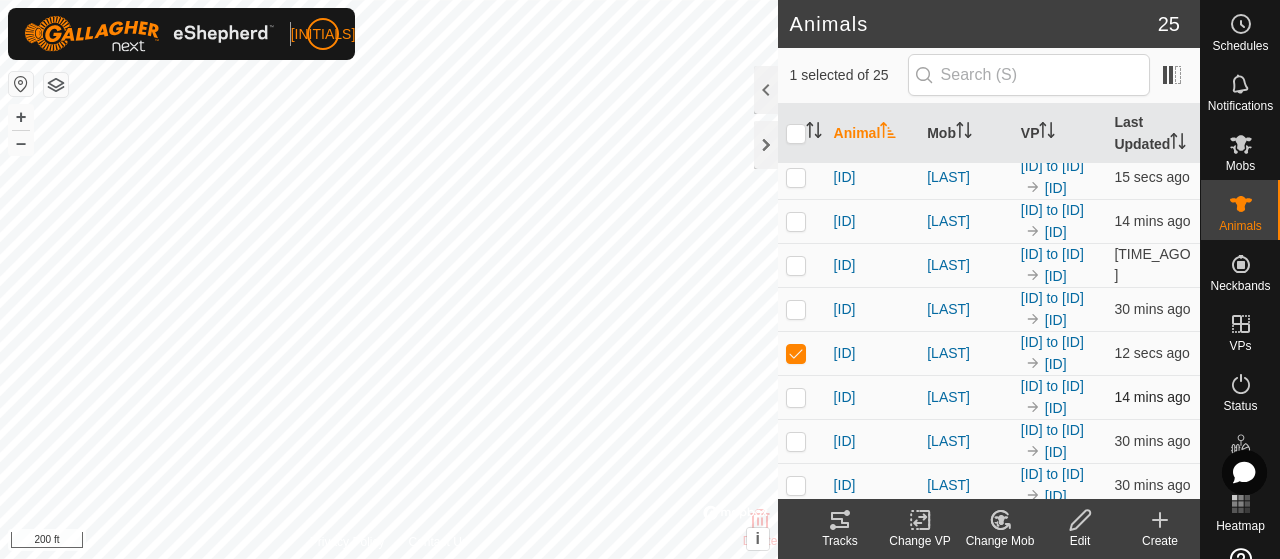 scroll, scrollTop: 467, scrollLeft: 0, axis: vertical 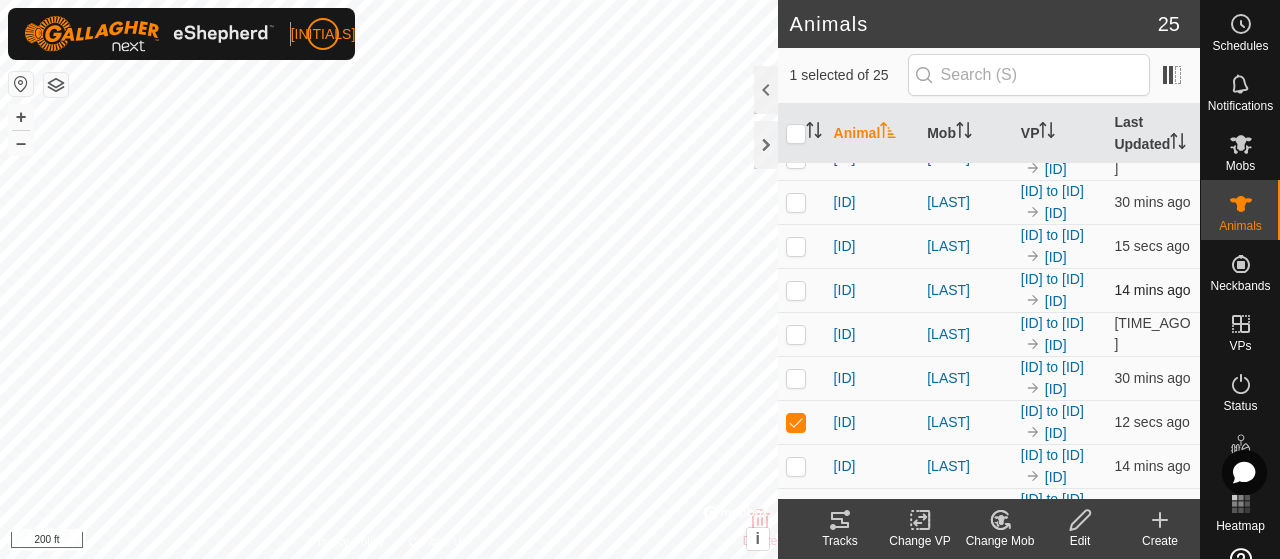 click at bounding box center (796, 290) 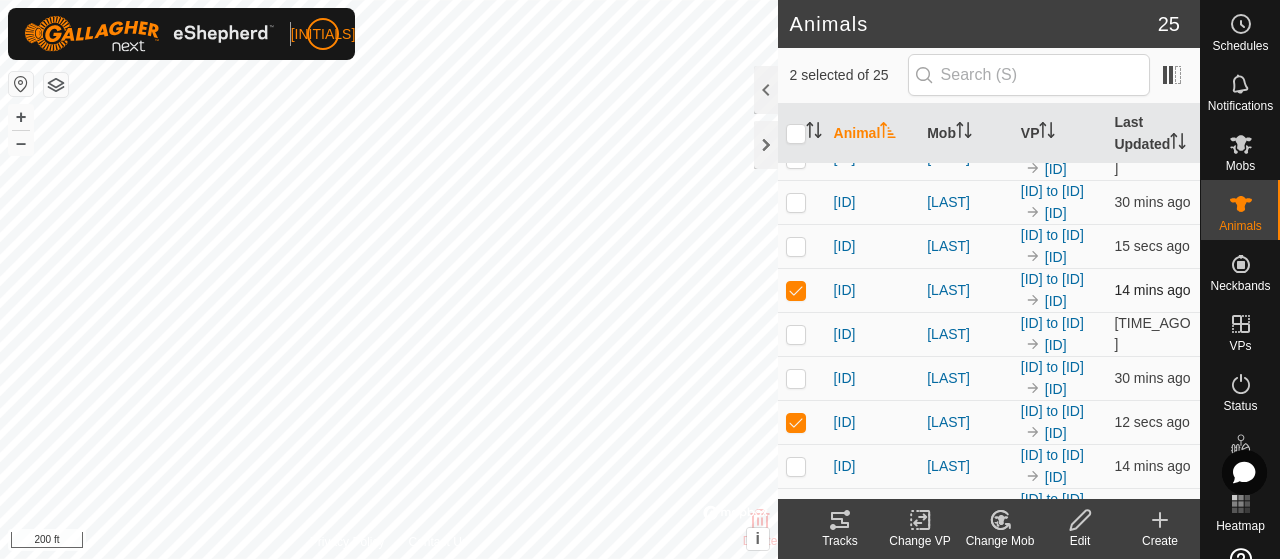 click at bounding box center (796, 290) 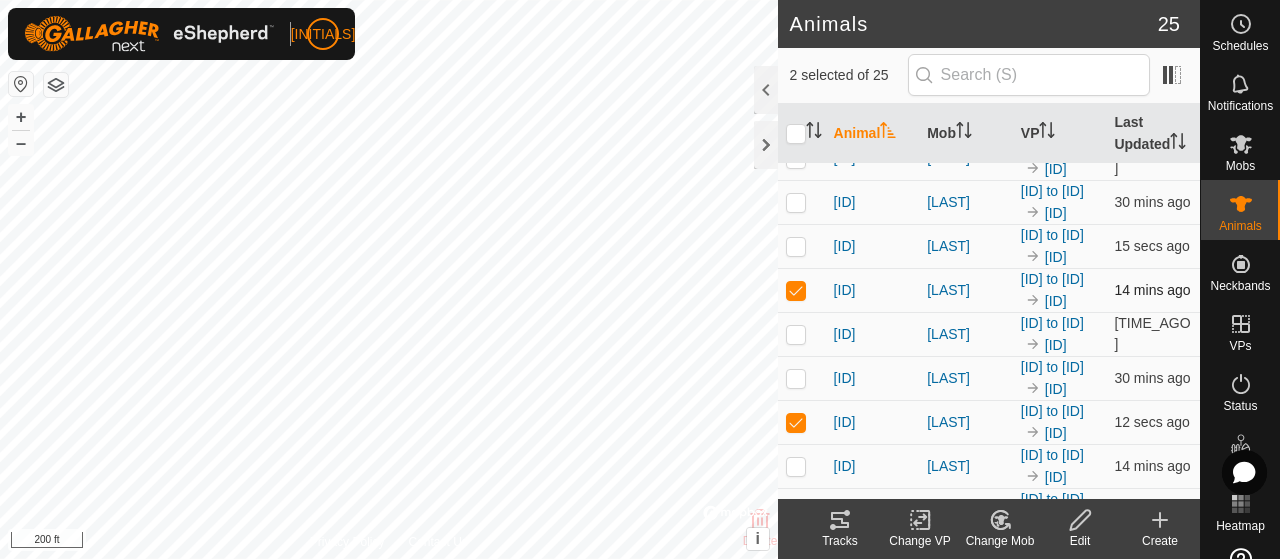 checkbox on "false" 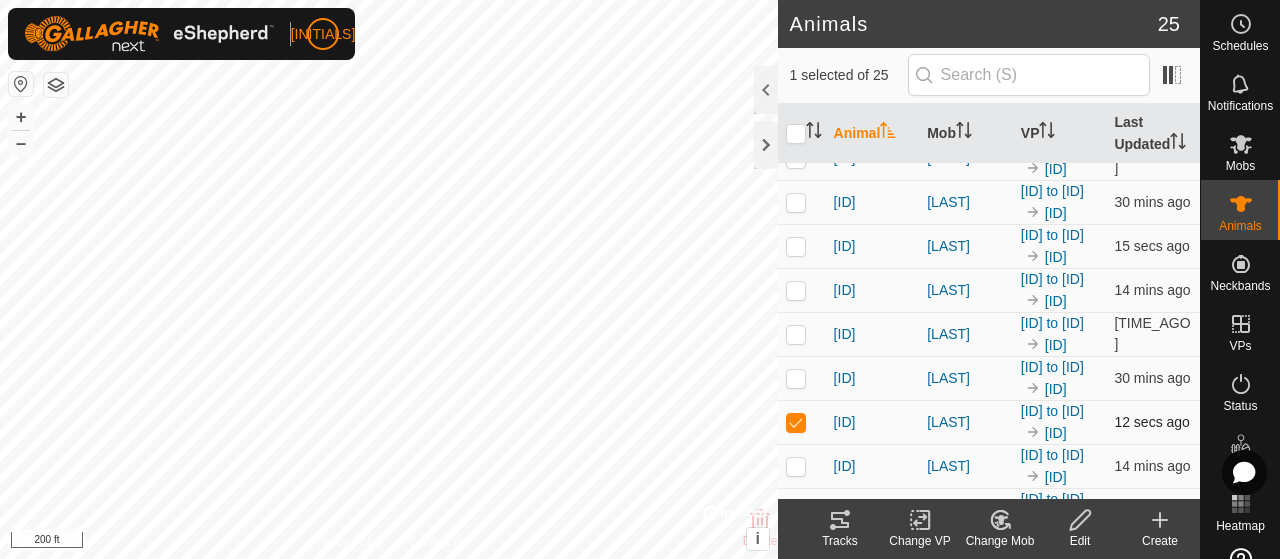 click at bounding box center [796, 422] 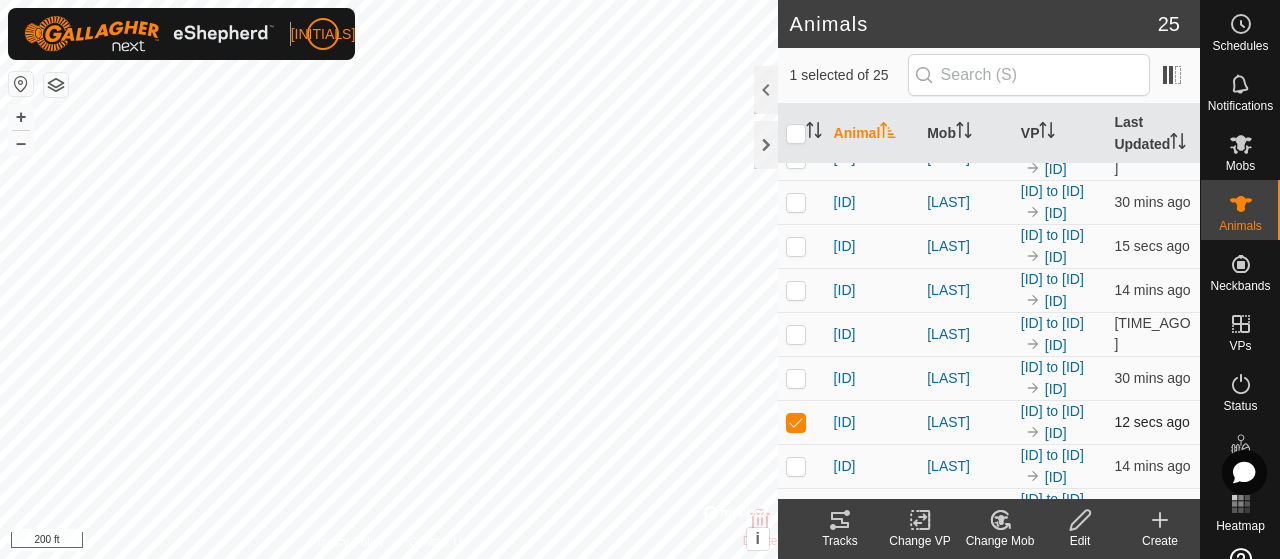 checkbox on "false" 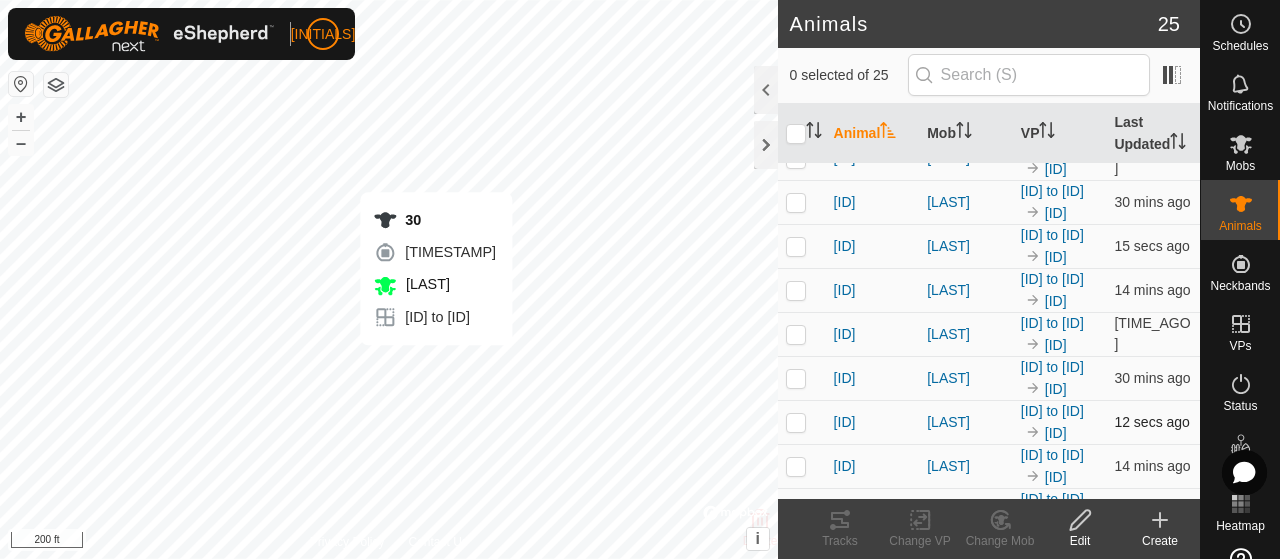 checkbox on "true" 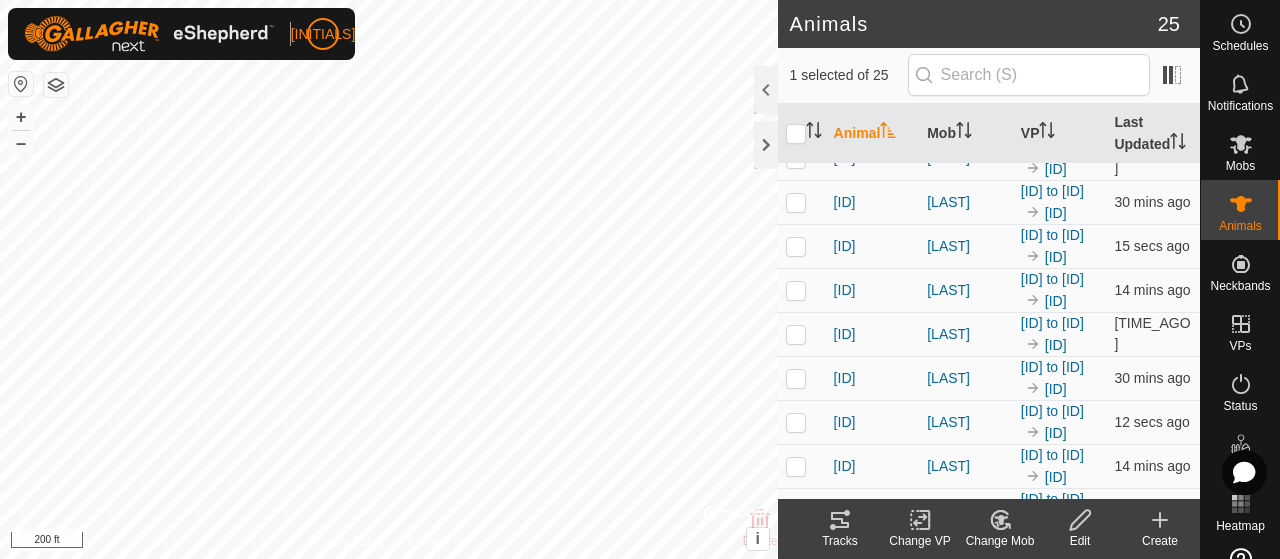 click 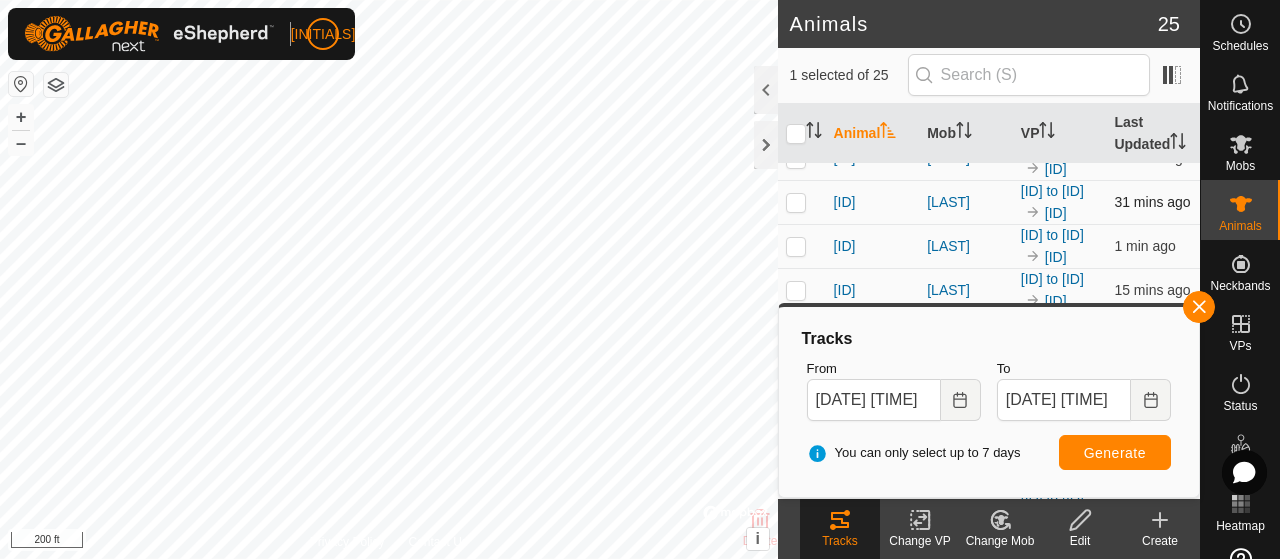 click at bounding box center [796, 202] 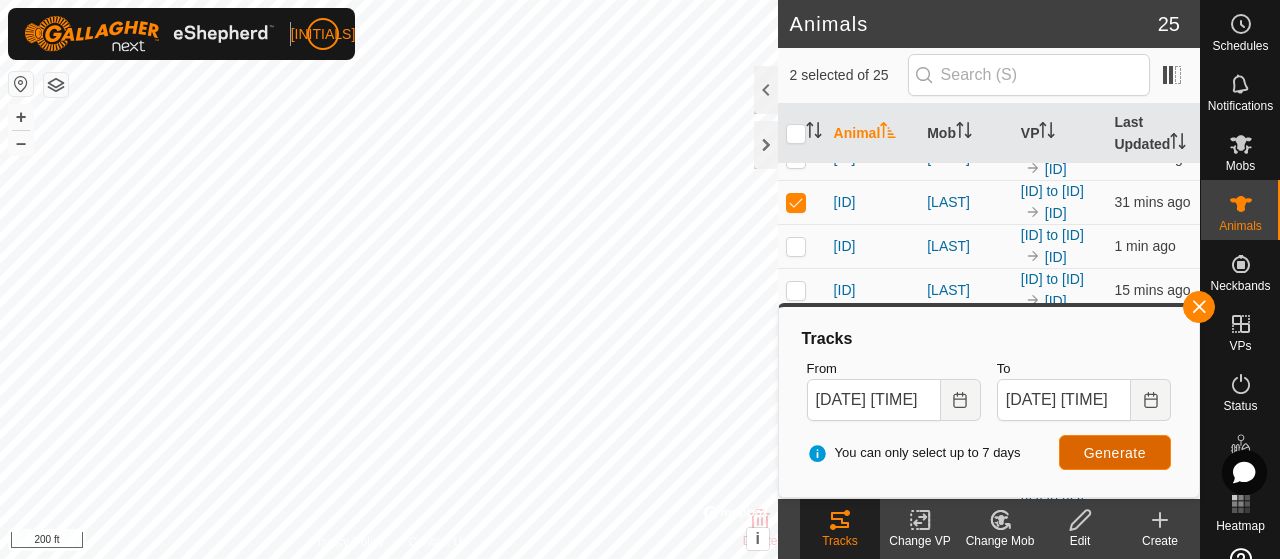 click on "Generate" at bounding box center [1115, 453] 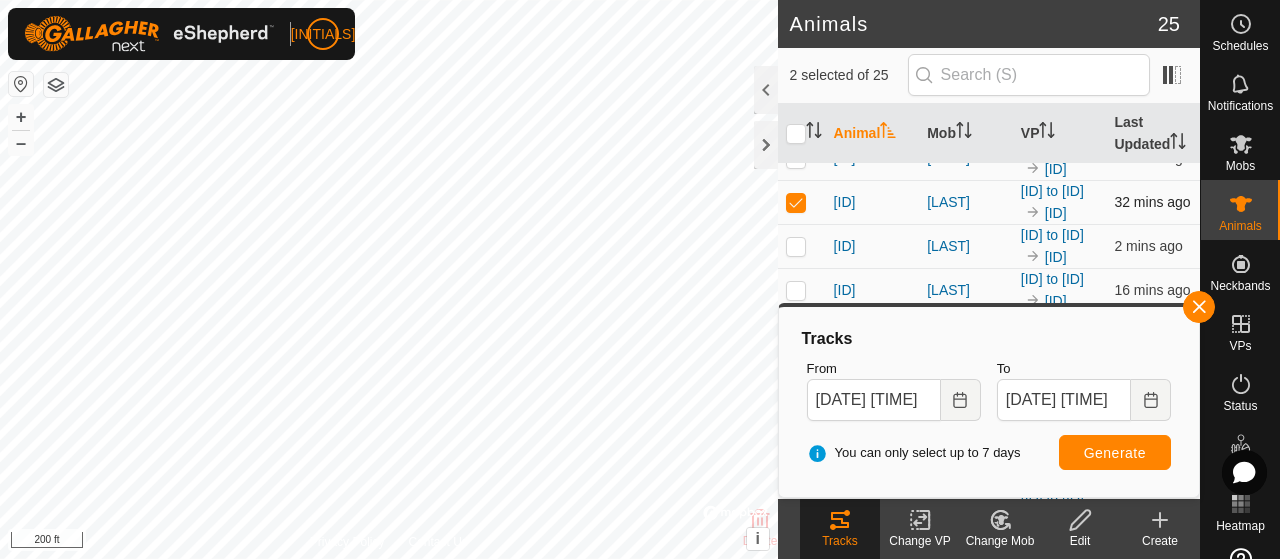 click at bounding box center [796, 202] 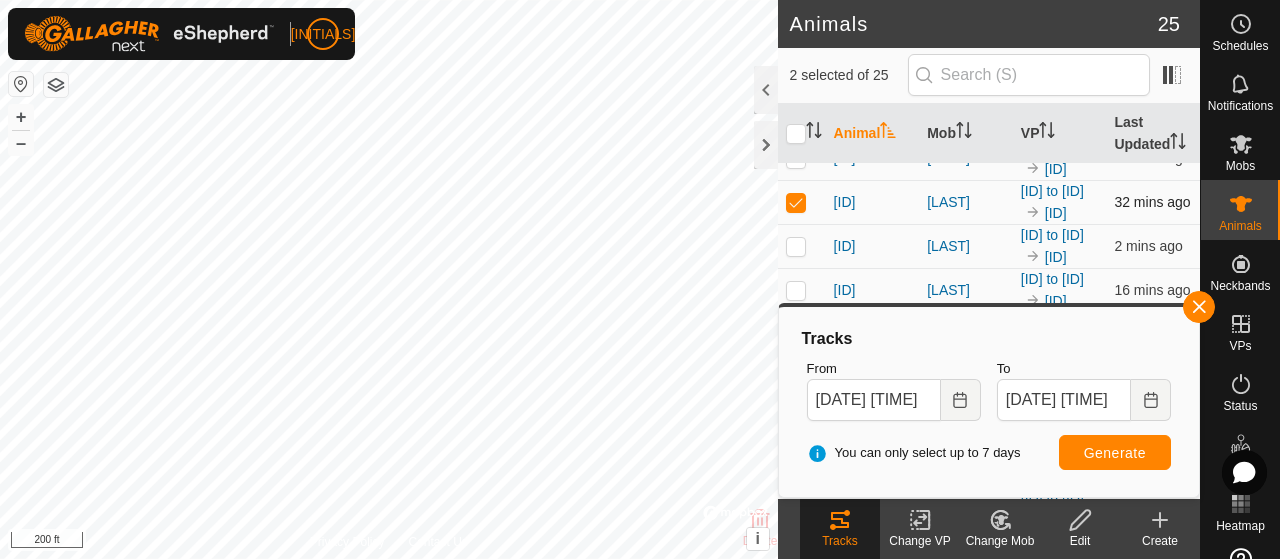 checkbox on "false" 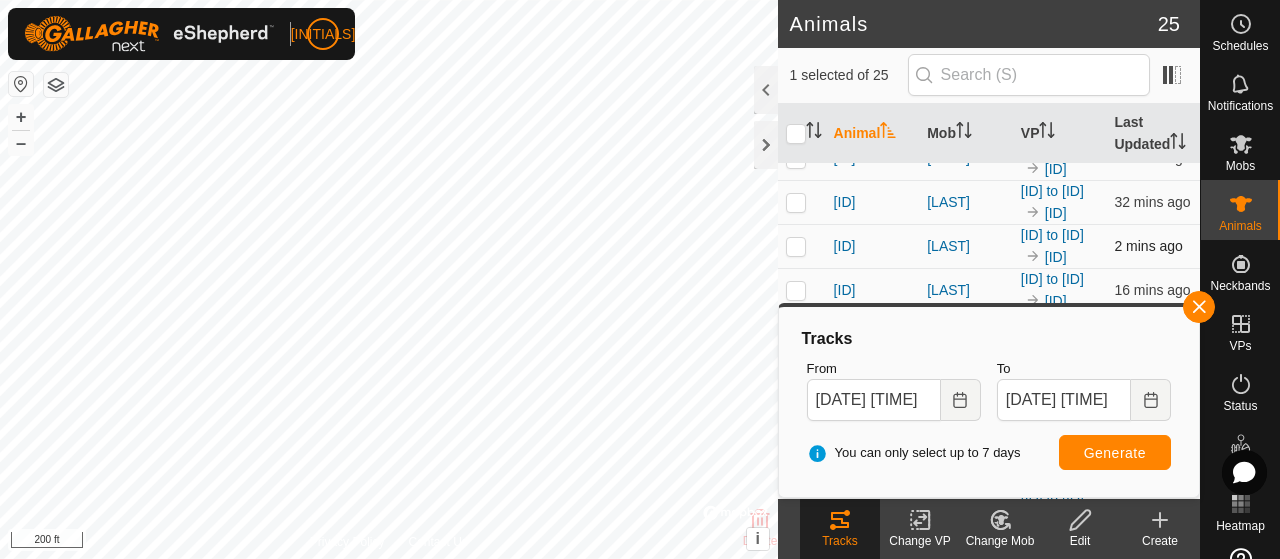 click at bounding box center (796, 246) 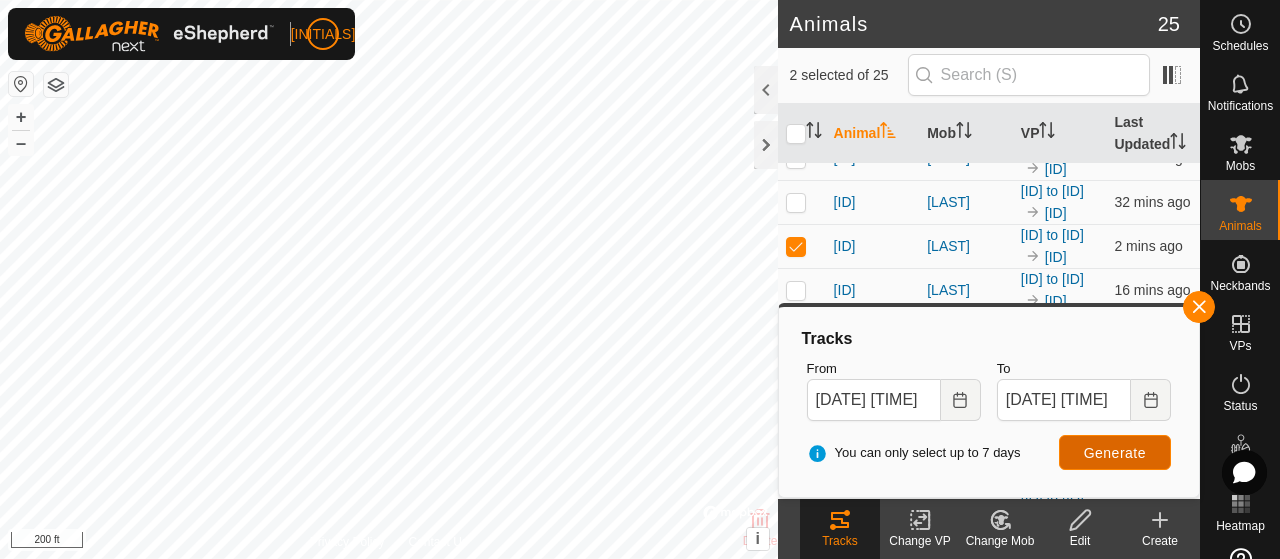 click on "Generate" at bounding box center [1115, 453] 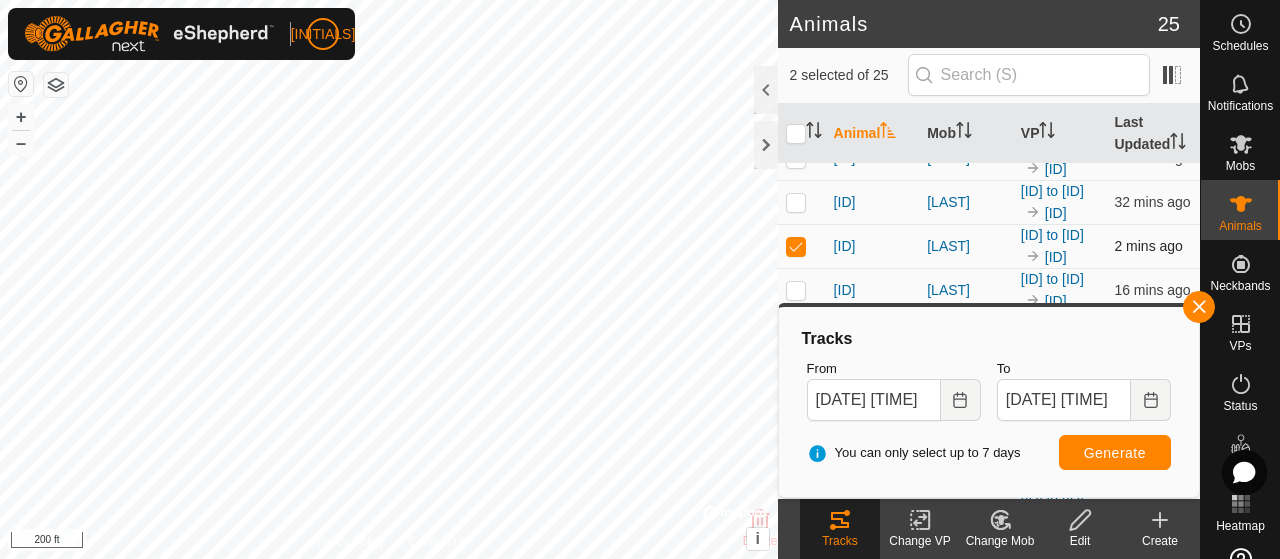 click at bounding box center [796, 246] 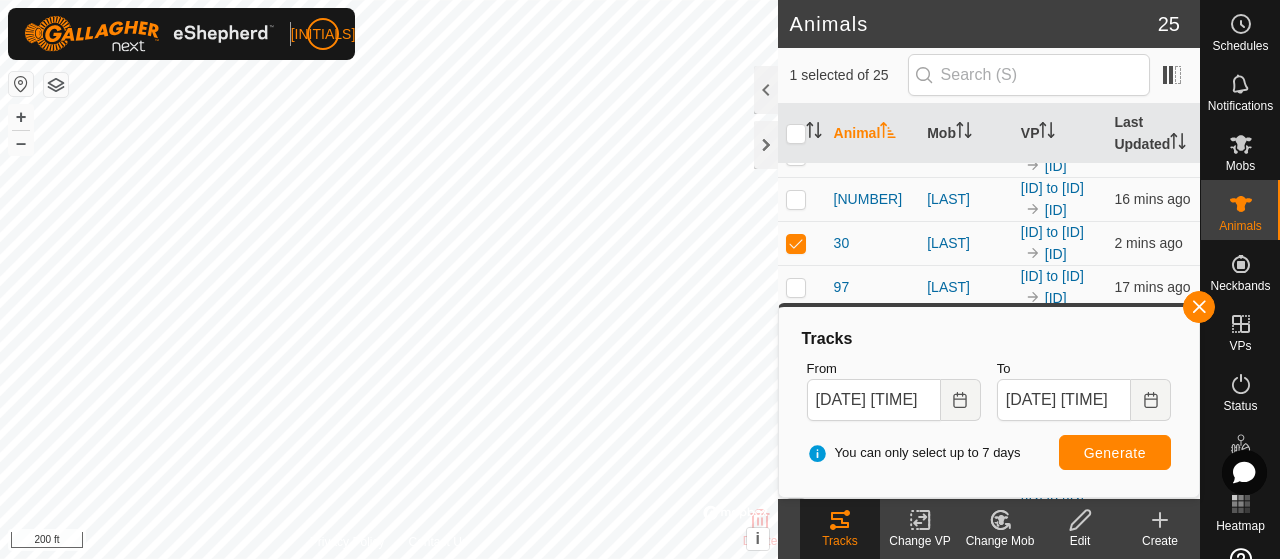 scroll, scrollTop: 0, scrollLeft: 0, axis: both 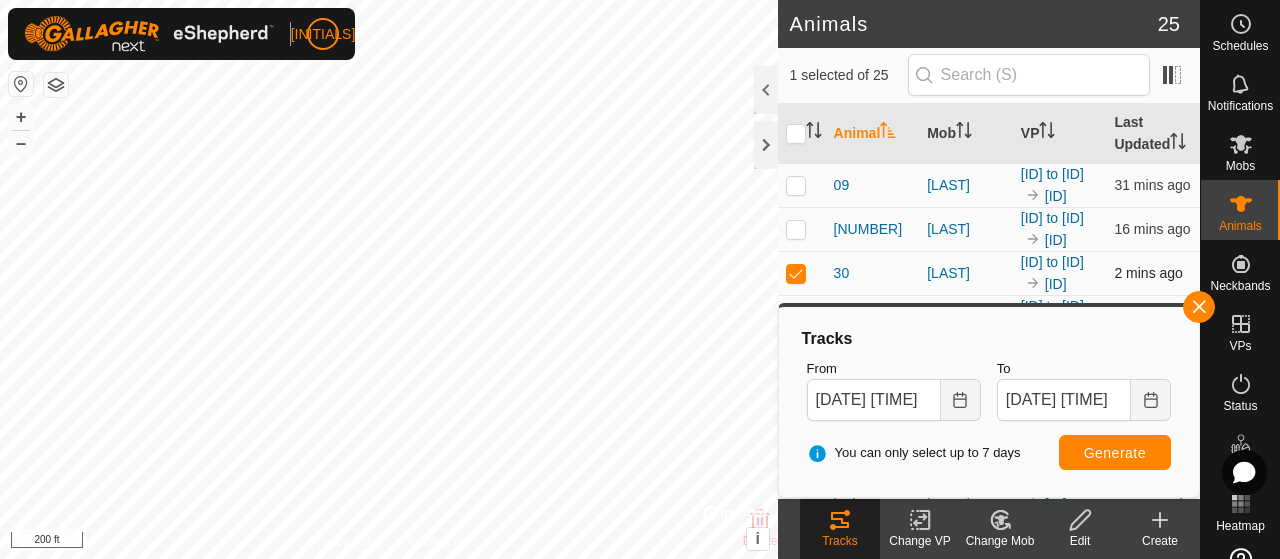 click at bounding box center [796, 273] 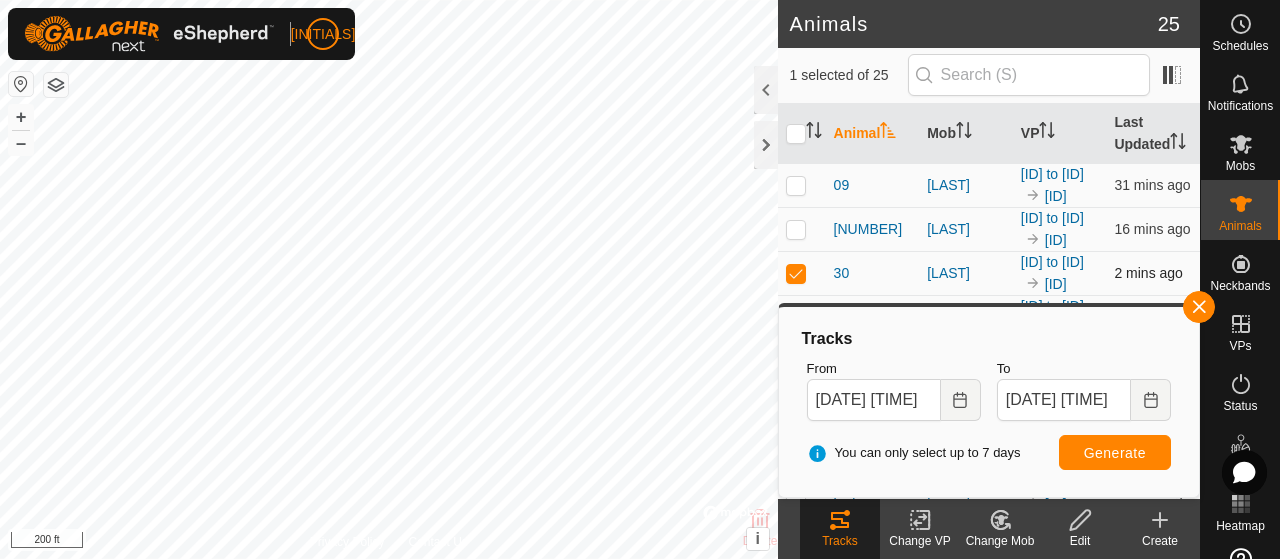 checkbox on "false" 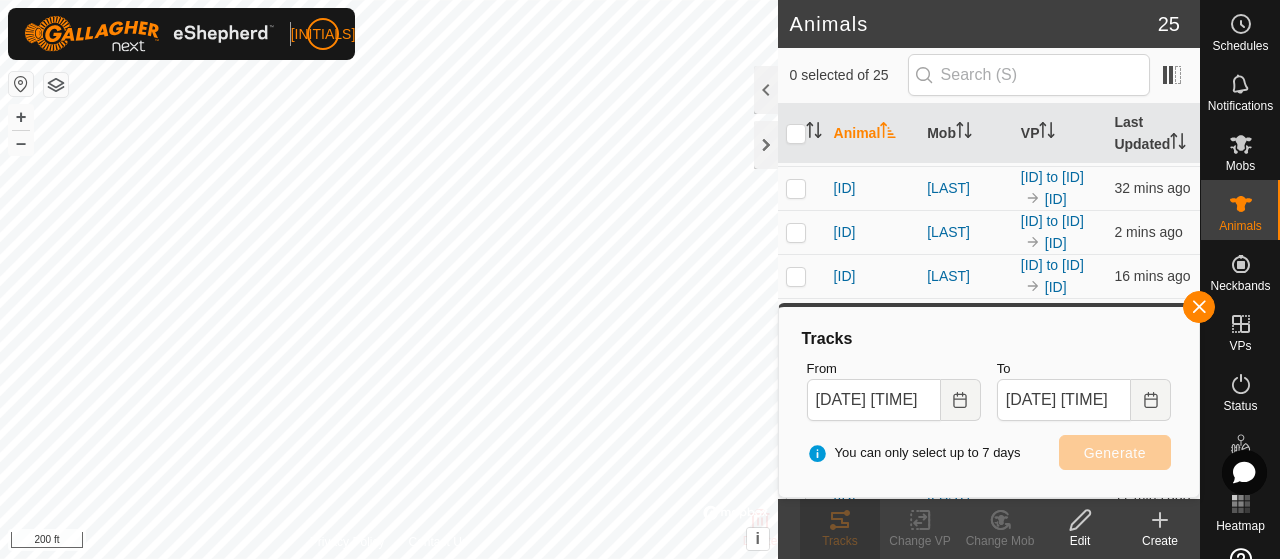 scroll, scrollTop: 700, scrollLeft: 0, axis: vertical 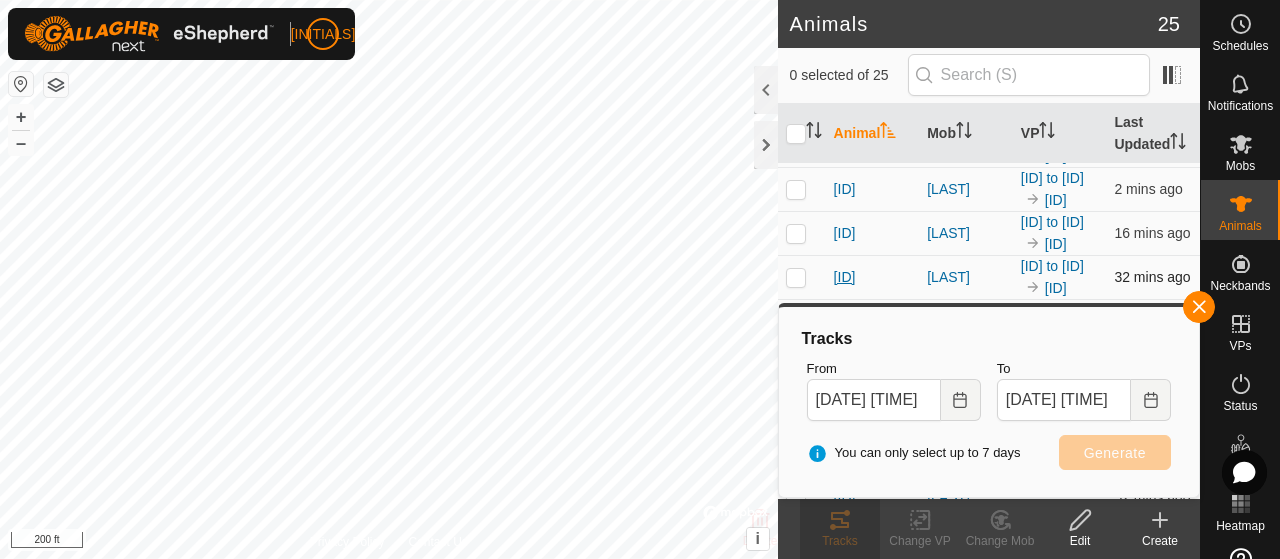 click on "[ID]" at bounding box center [845, 277] 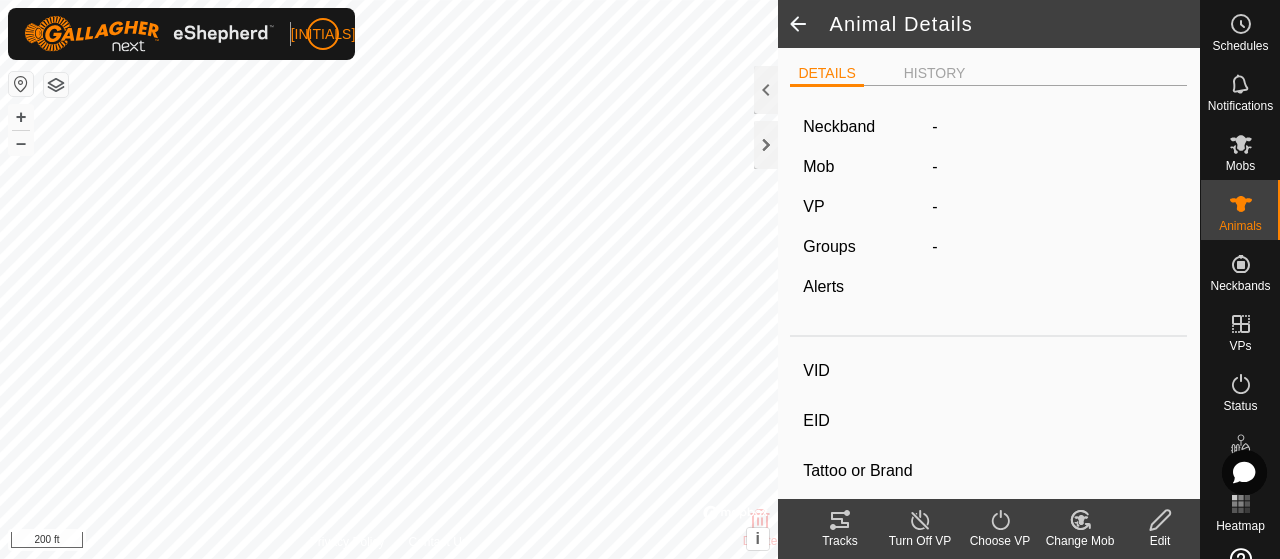 type on "[ID]" 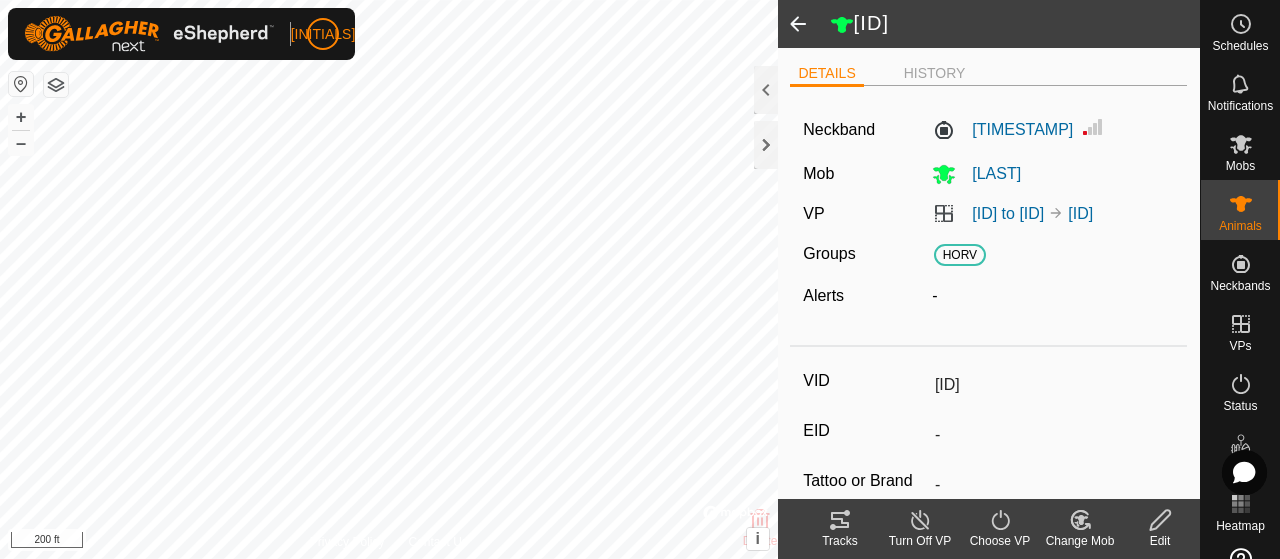 click 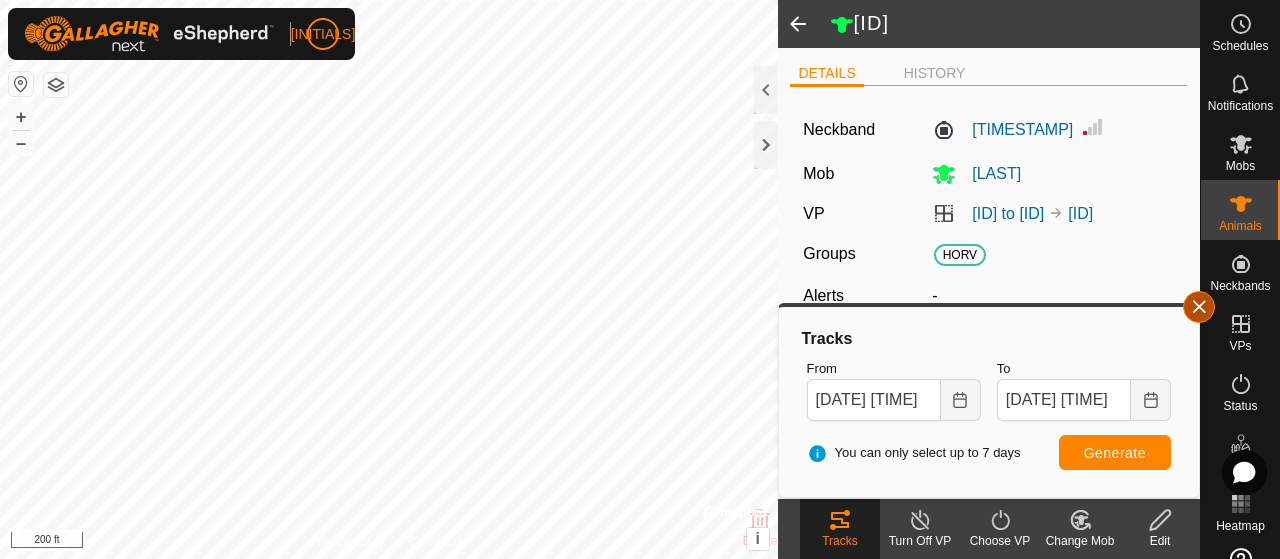 click at bounding box center (1199, 307) 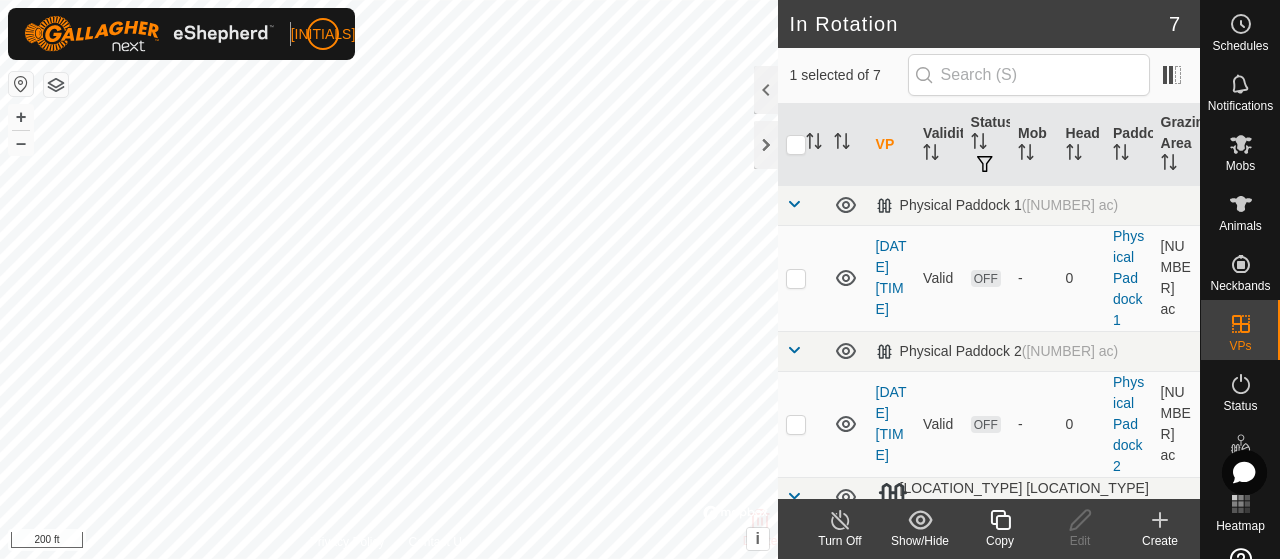 click 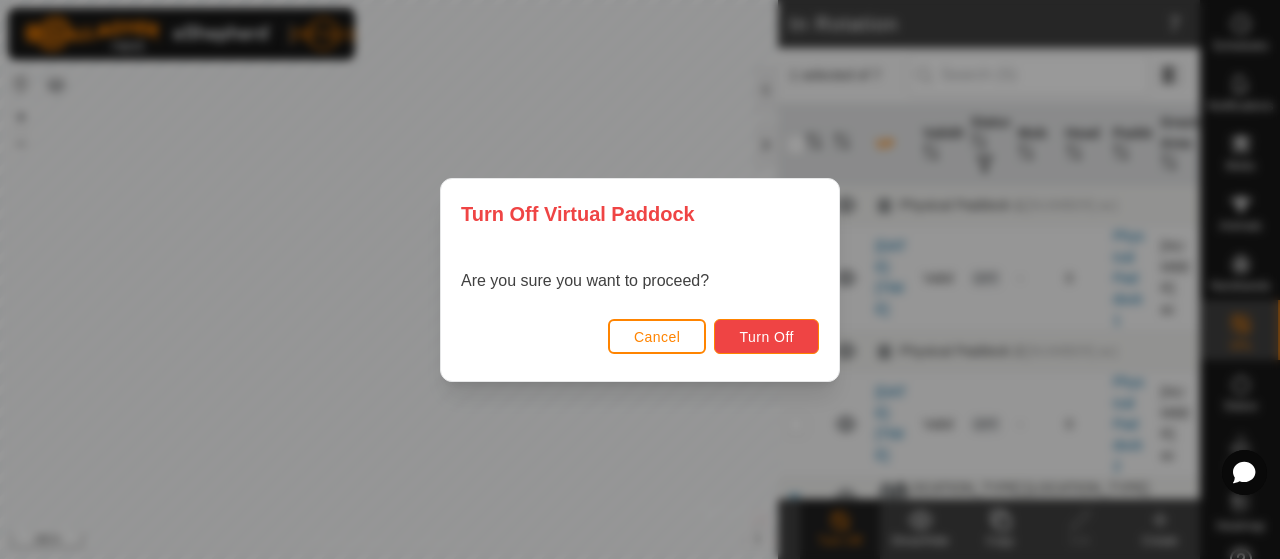 click on "Turn Off" at bounding box center [766, 337] 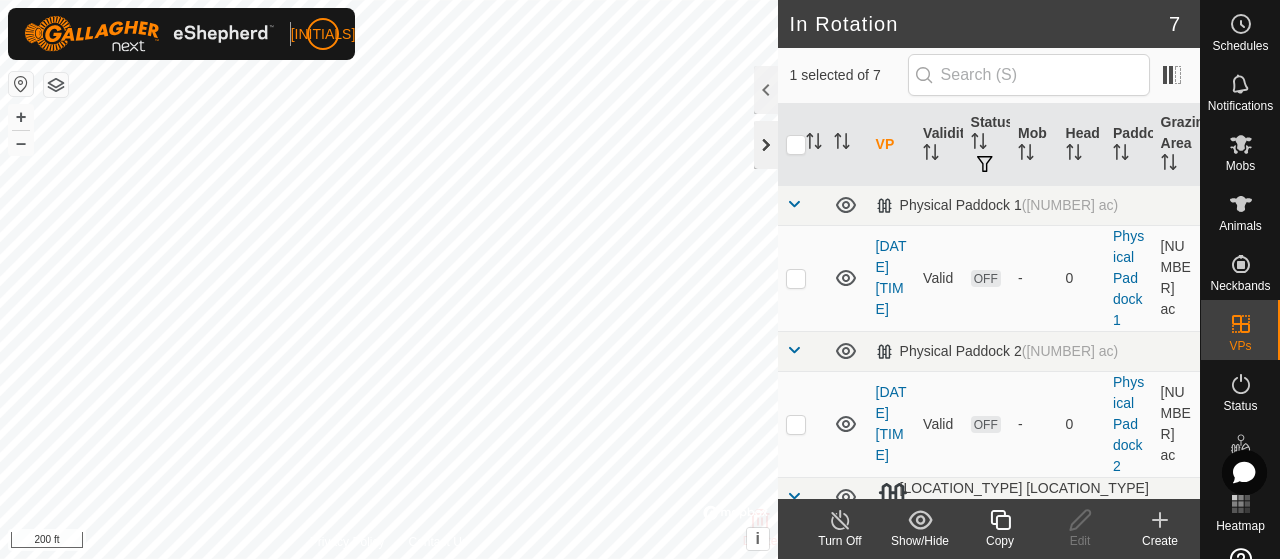 click 